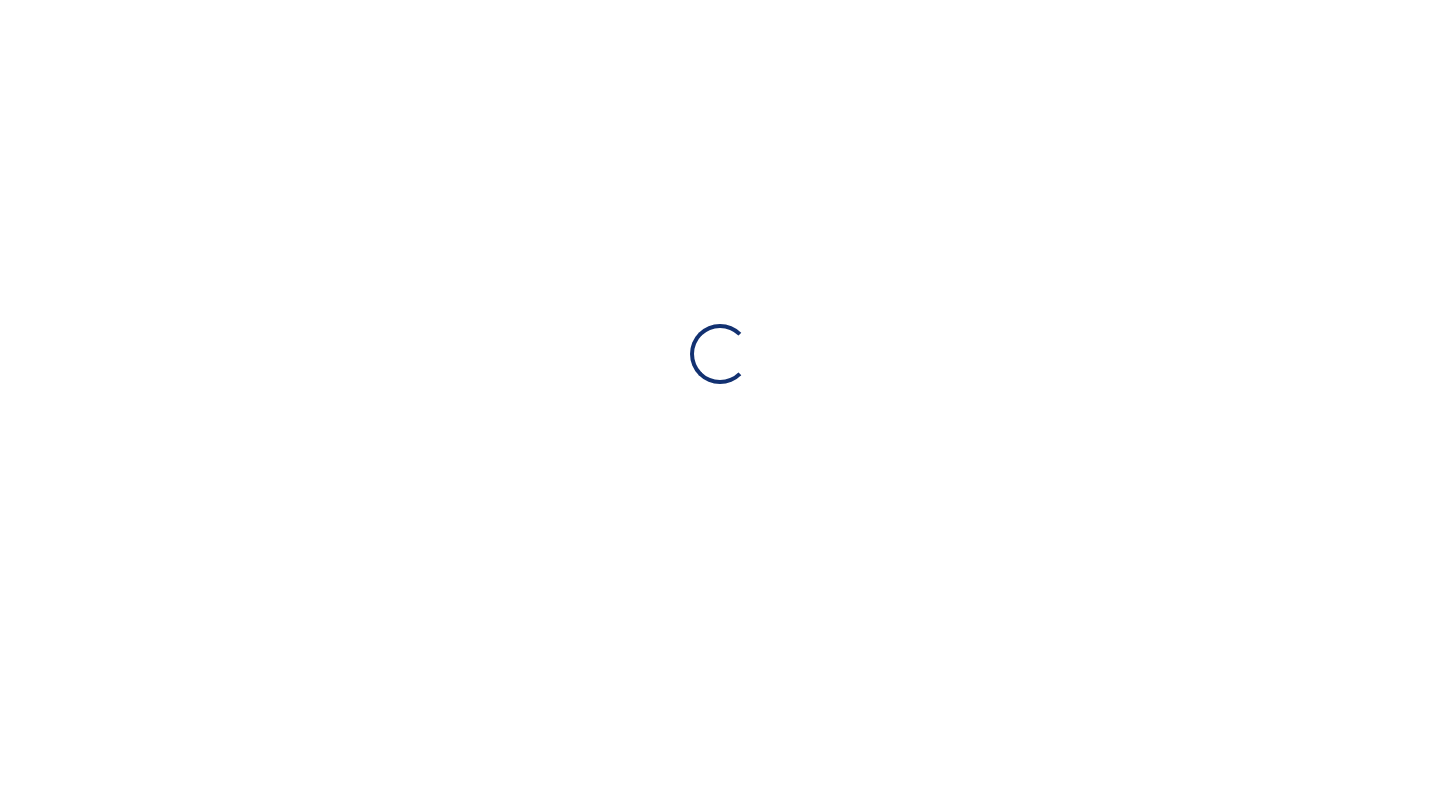 scroll, scrollTop: 0, scrollLeft: 0, axis: both 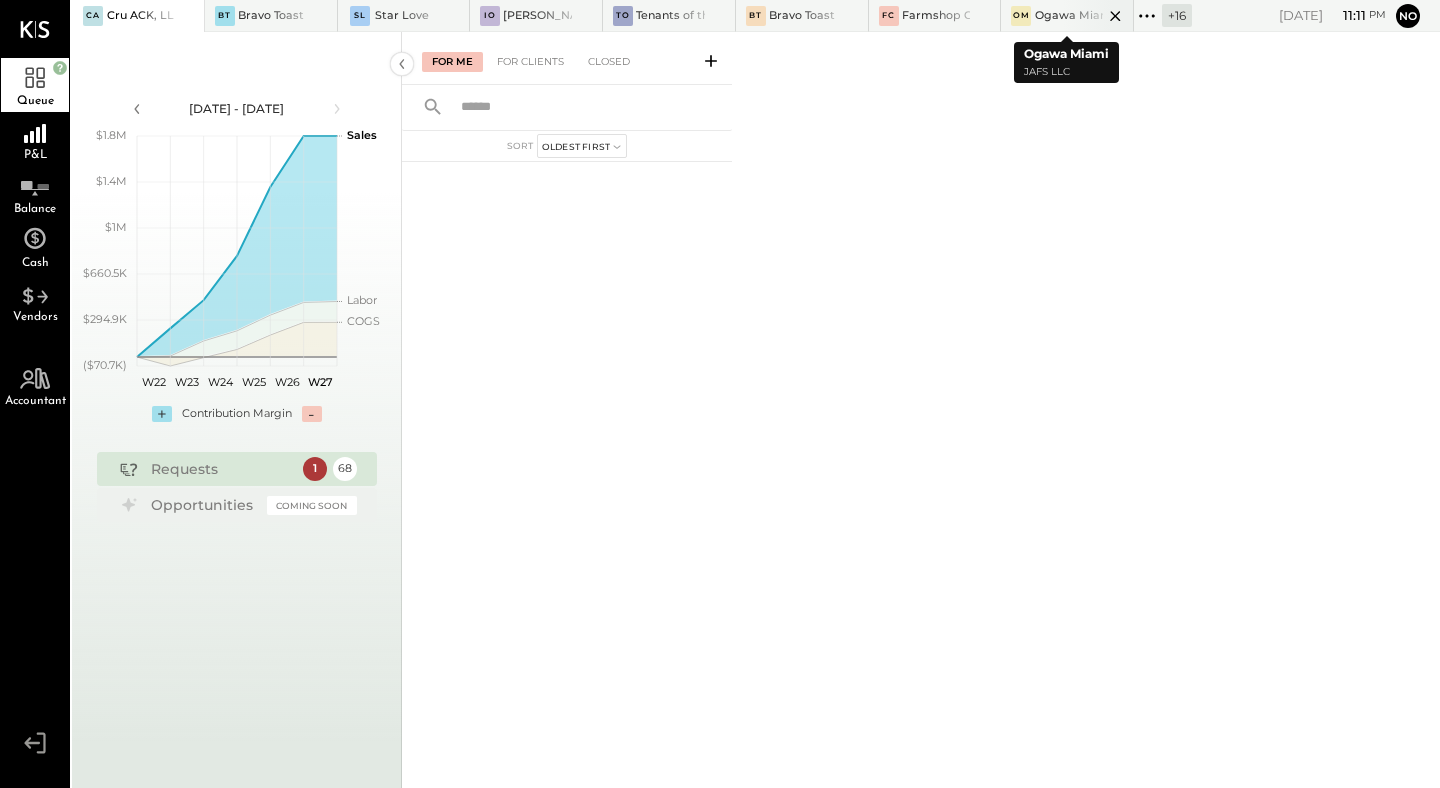 click 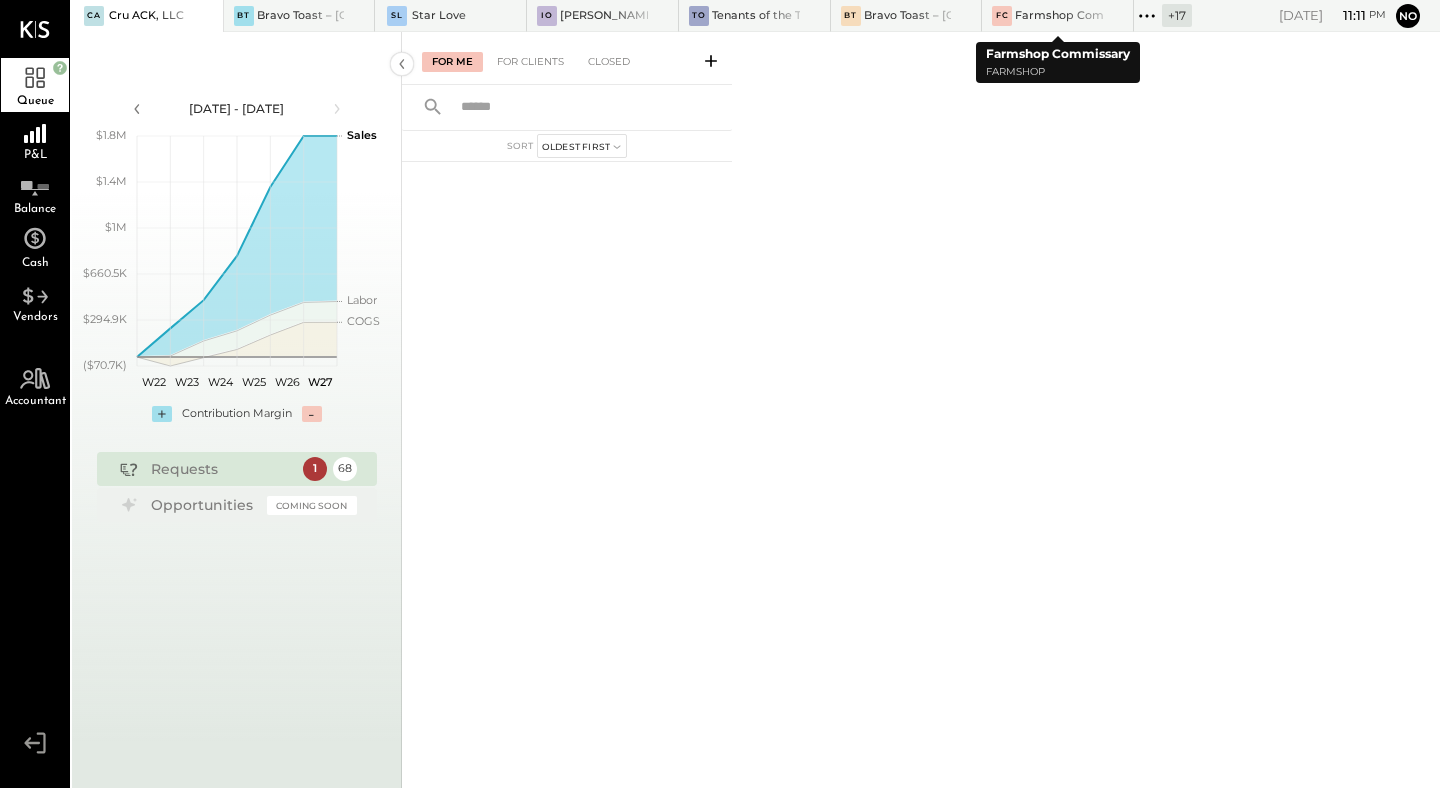 click 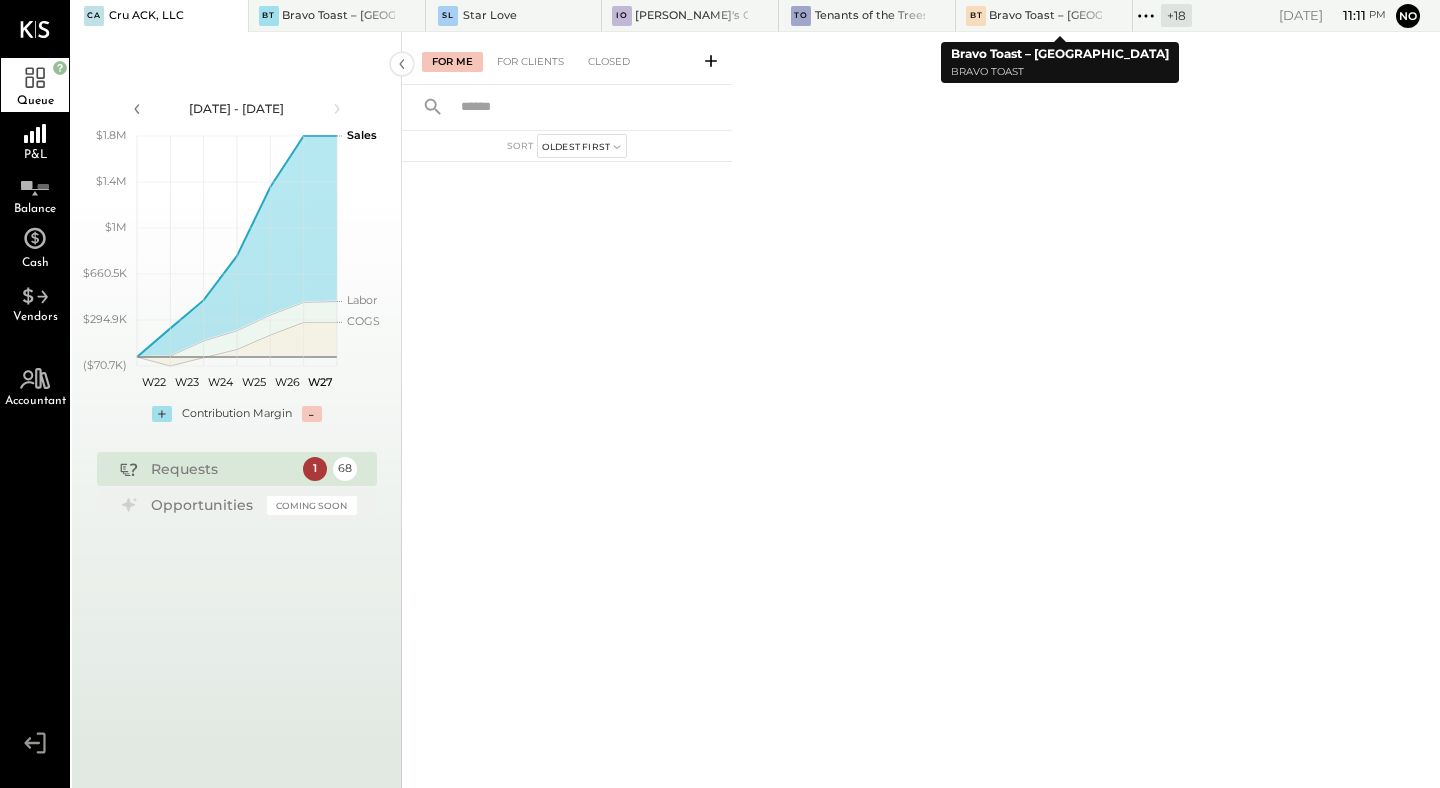 click 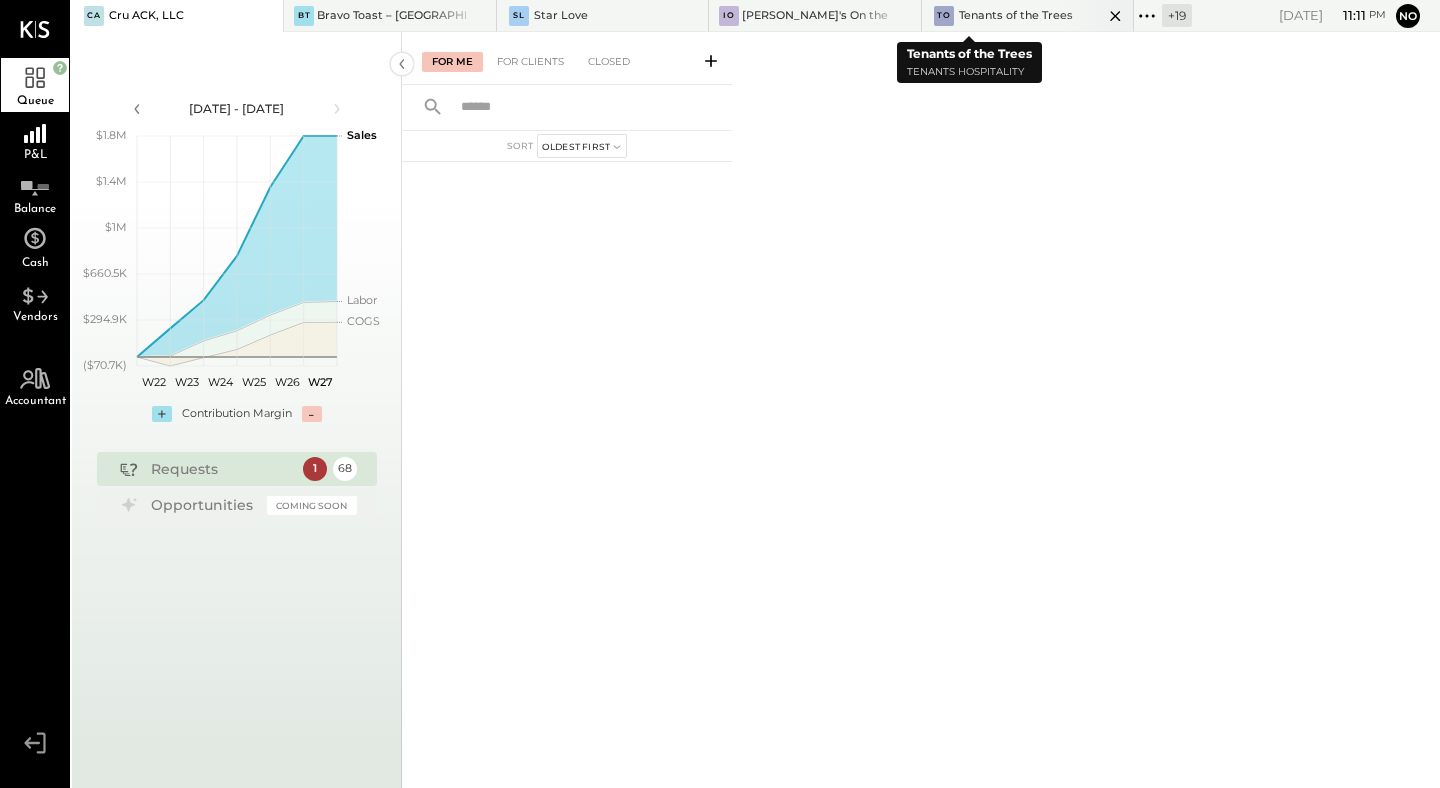 click 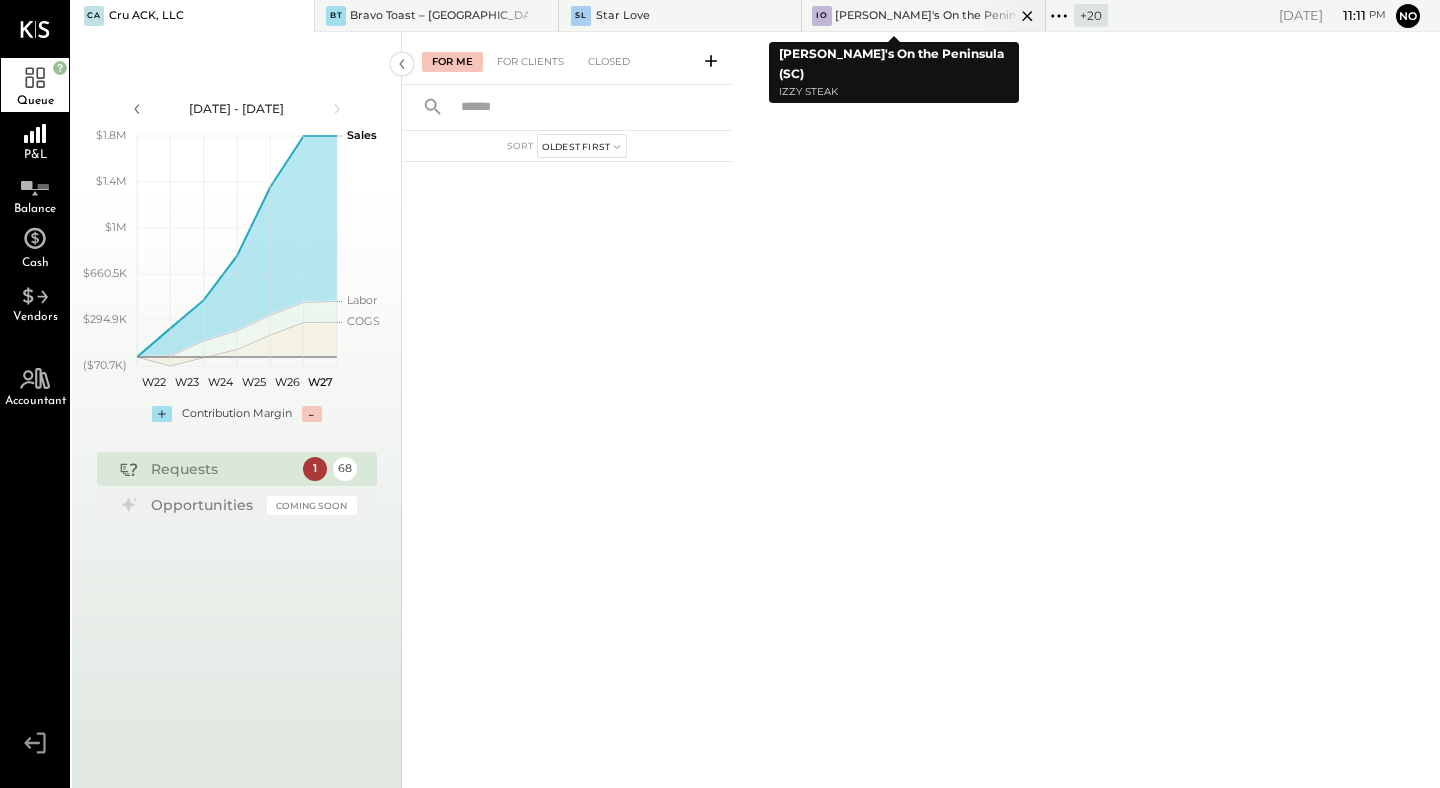 click 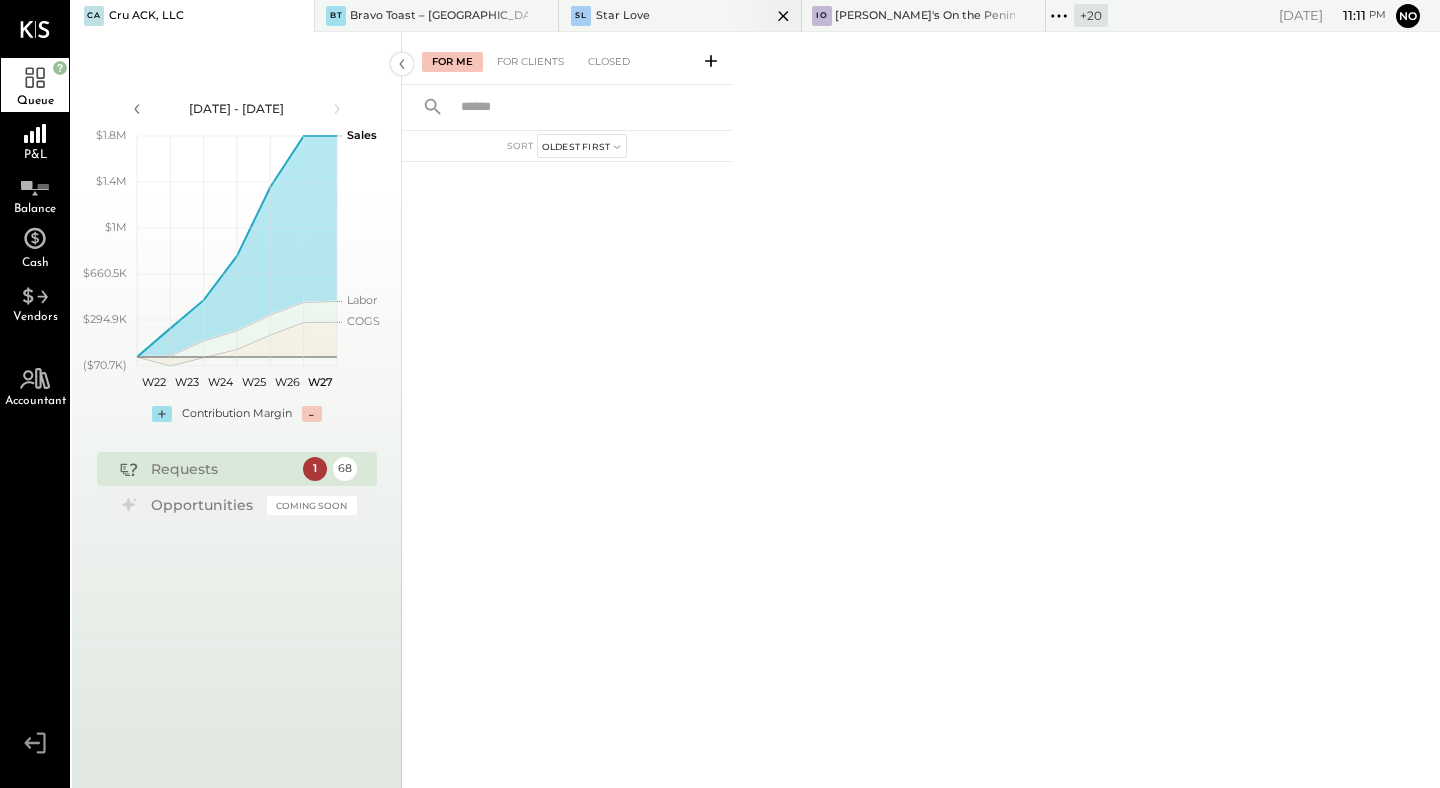 click 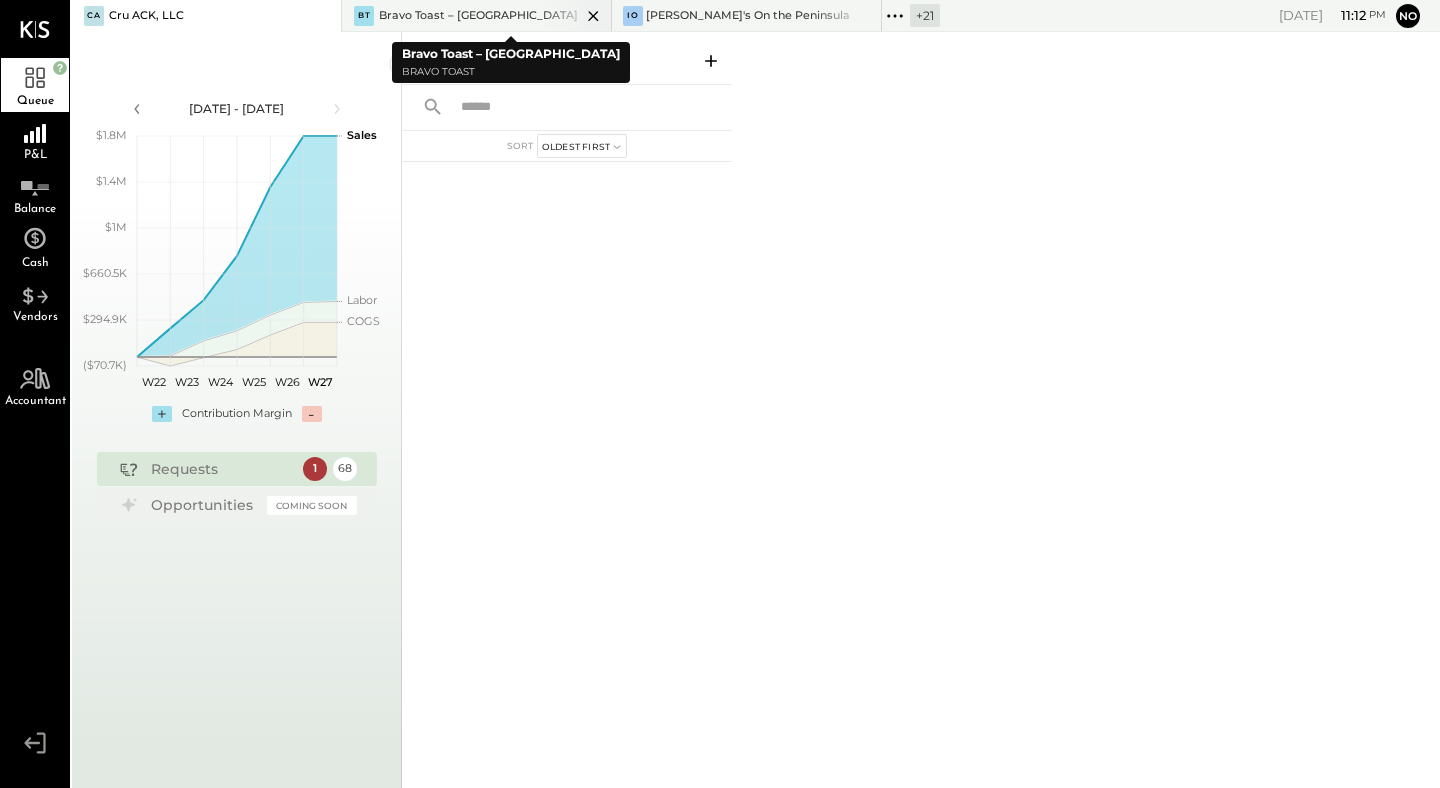 click 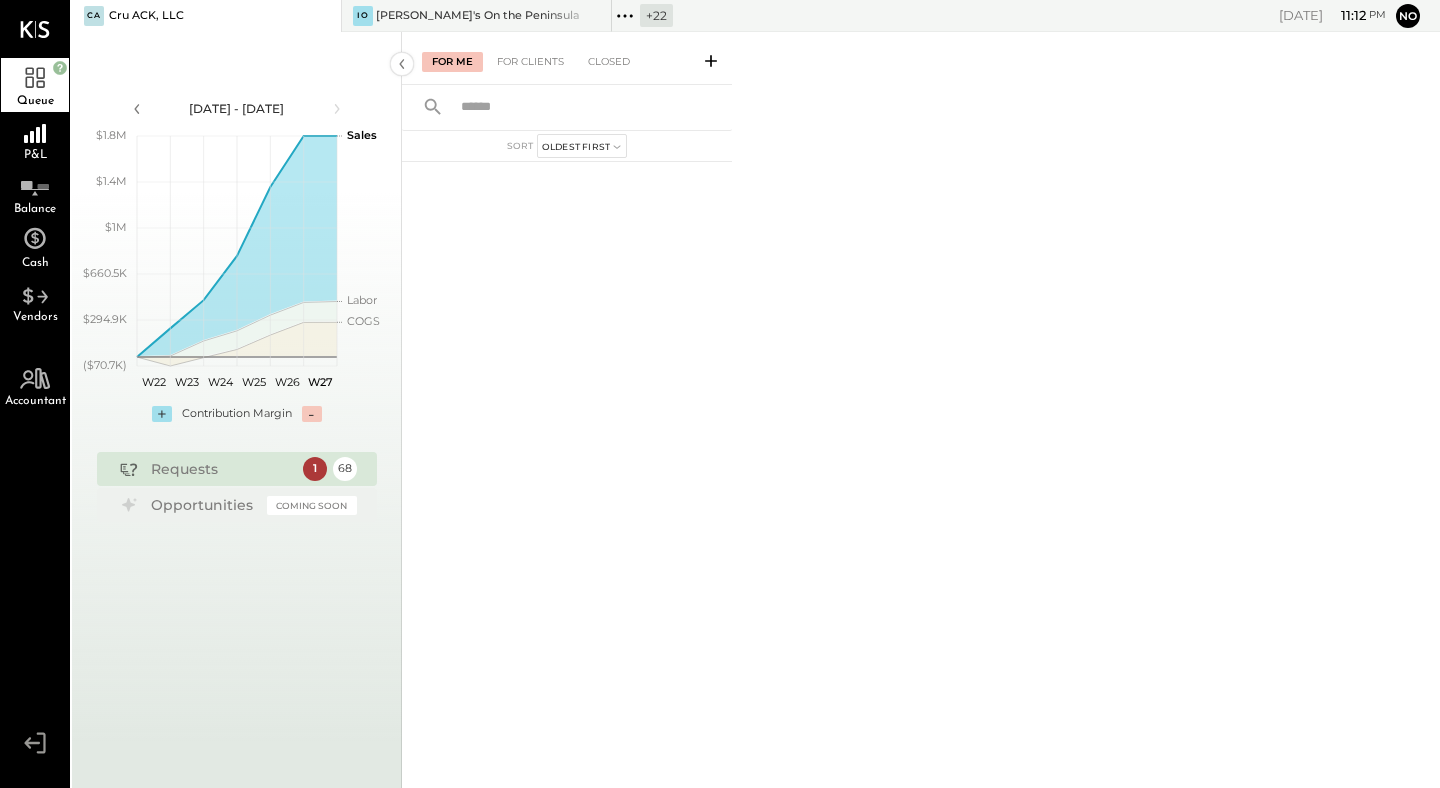 click 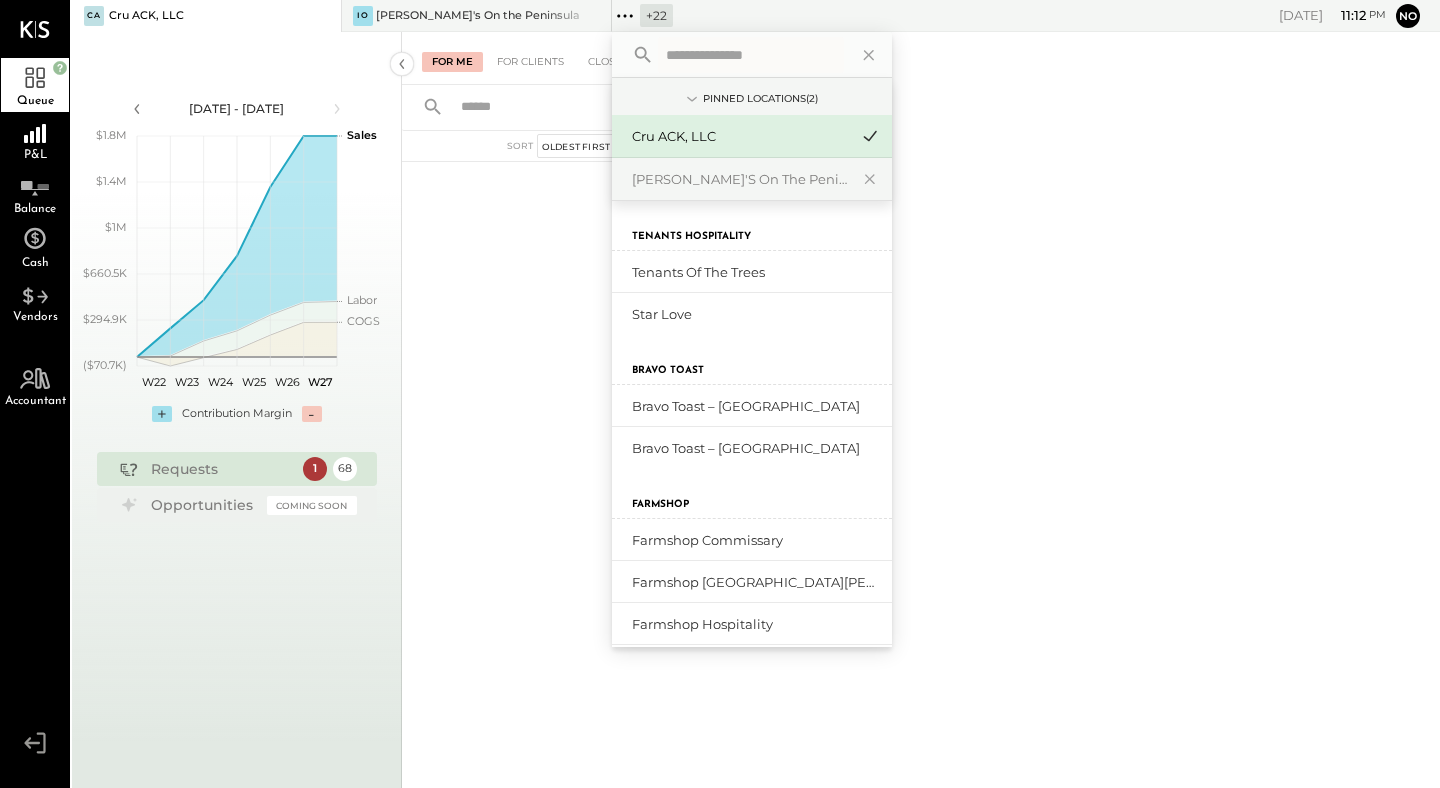 click at bounding box center [751, 55] 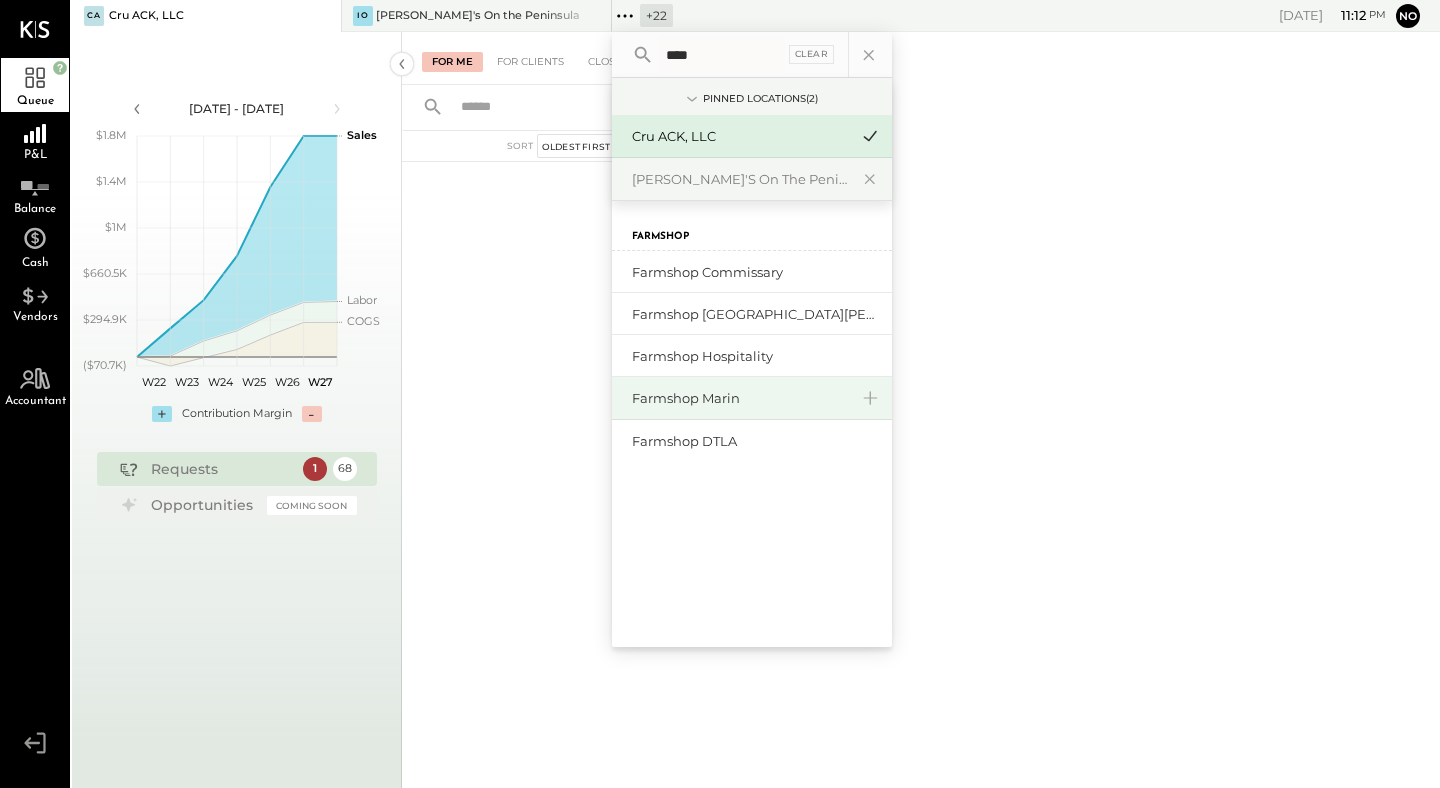 type on "****" 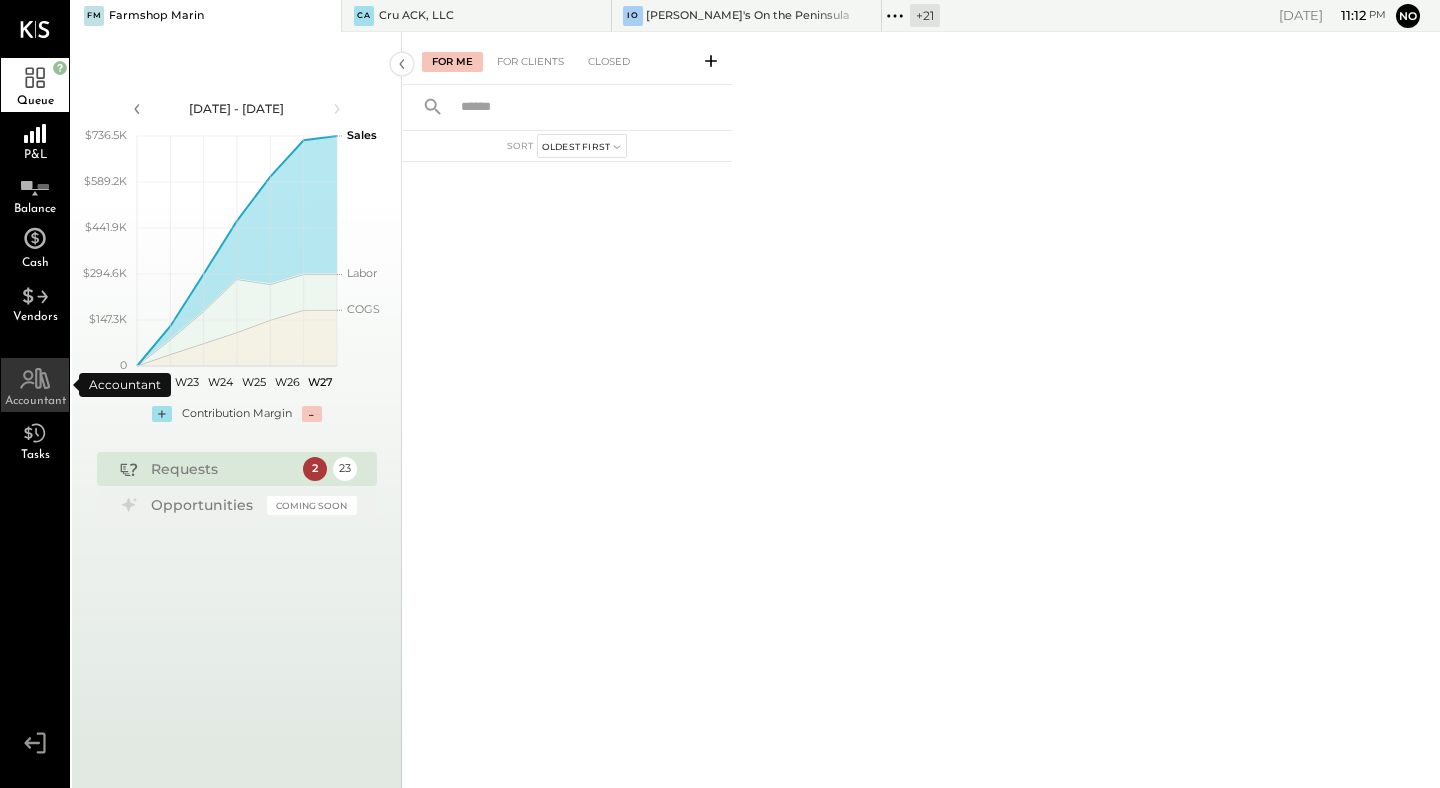 click 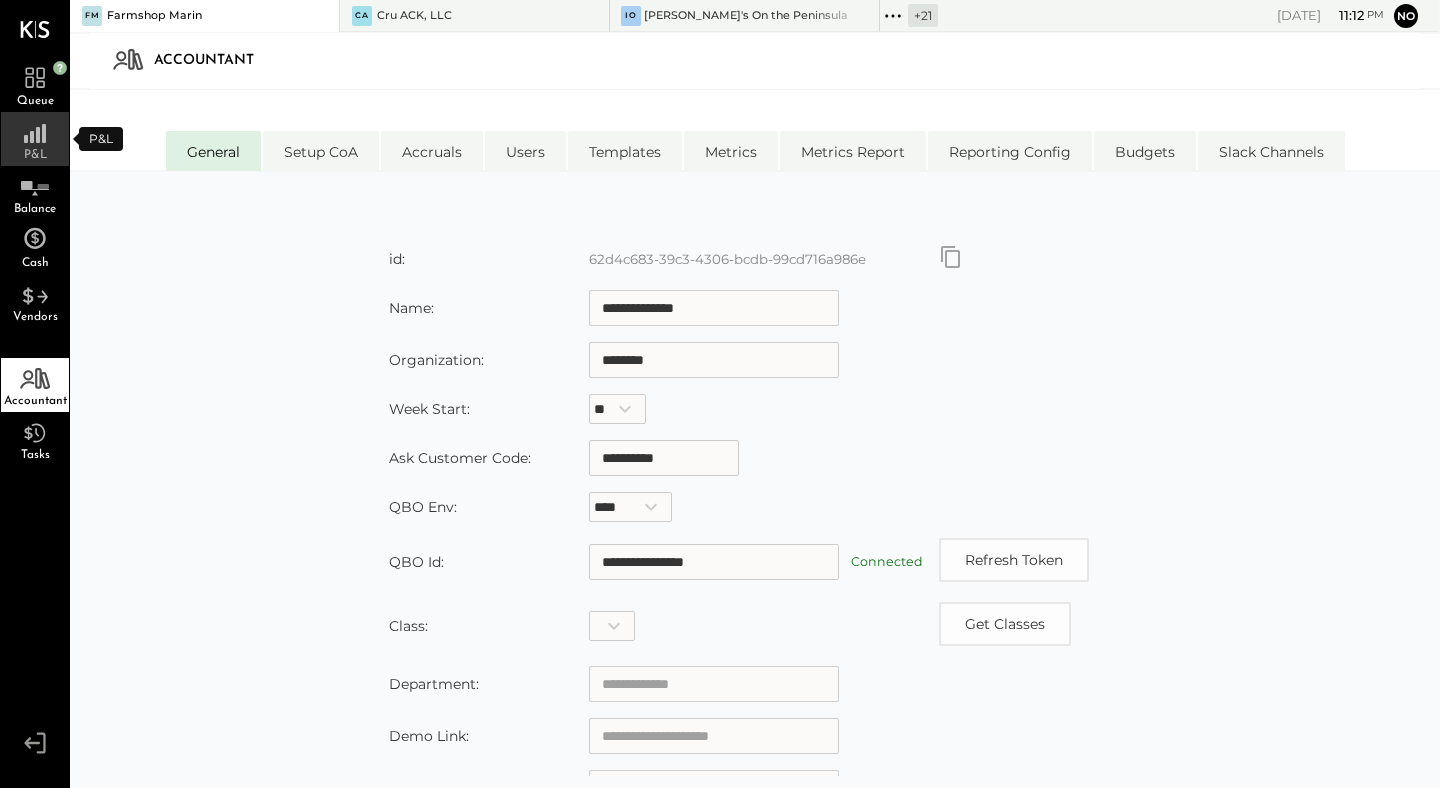 click 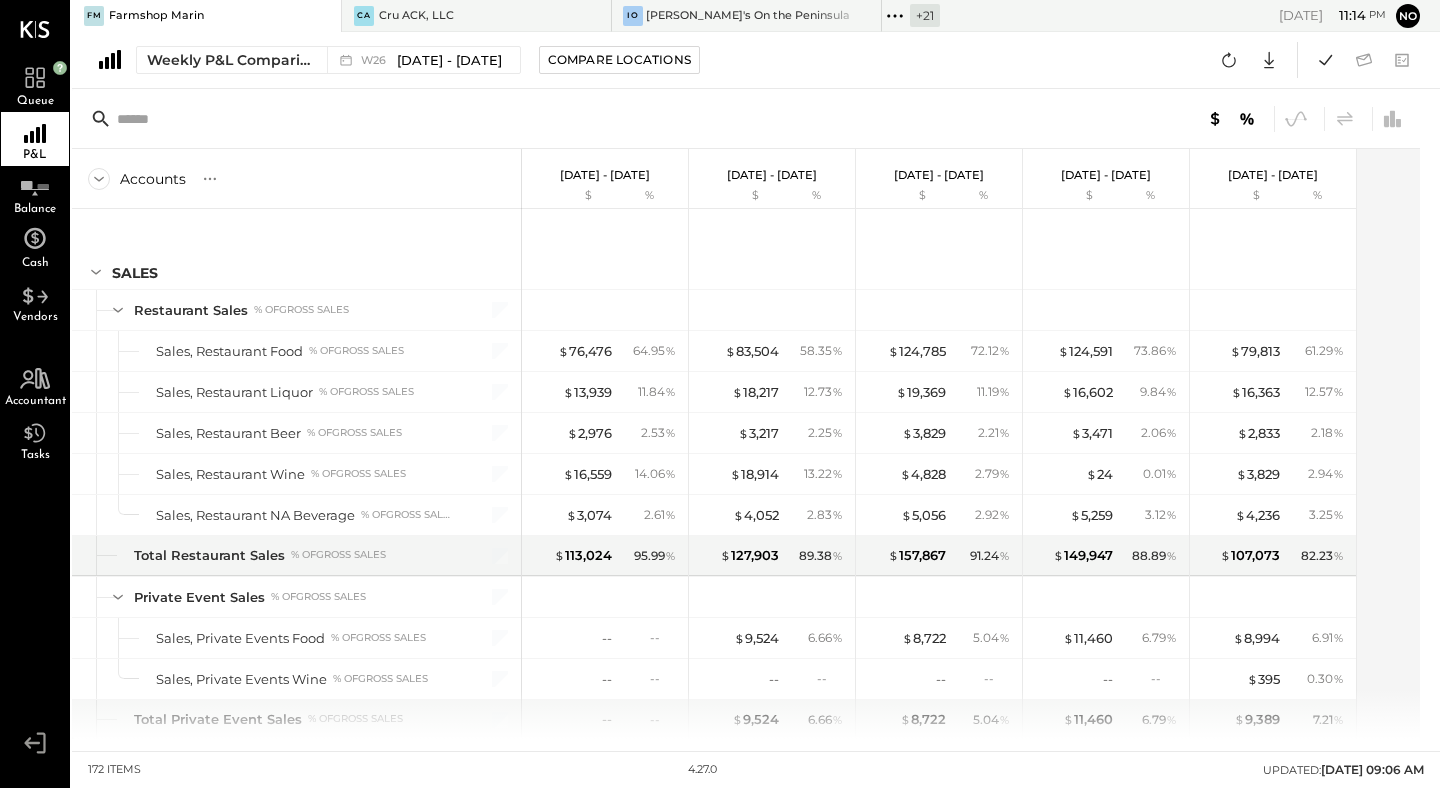 click 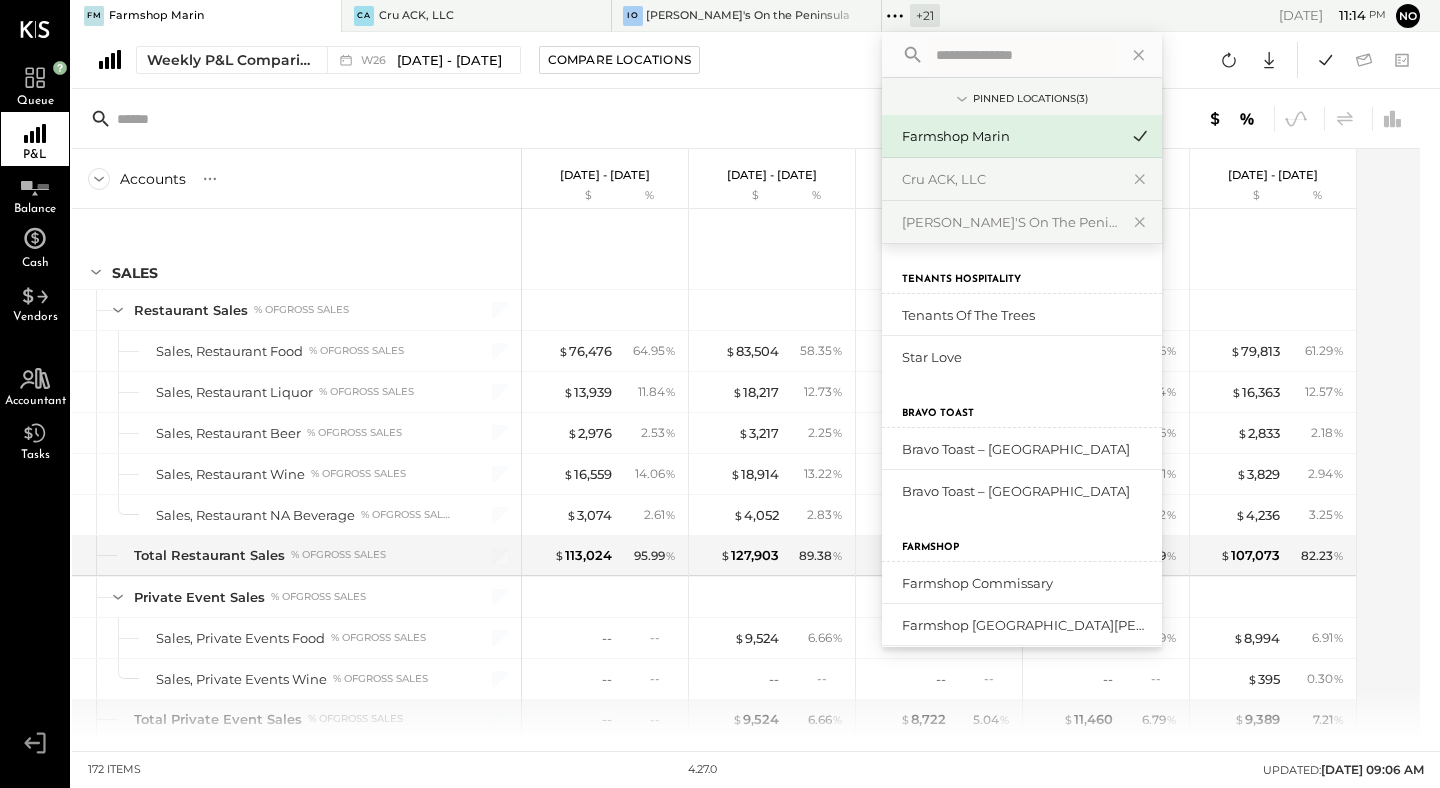 click at bounding box center [1021, 55] 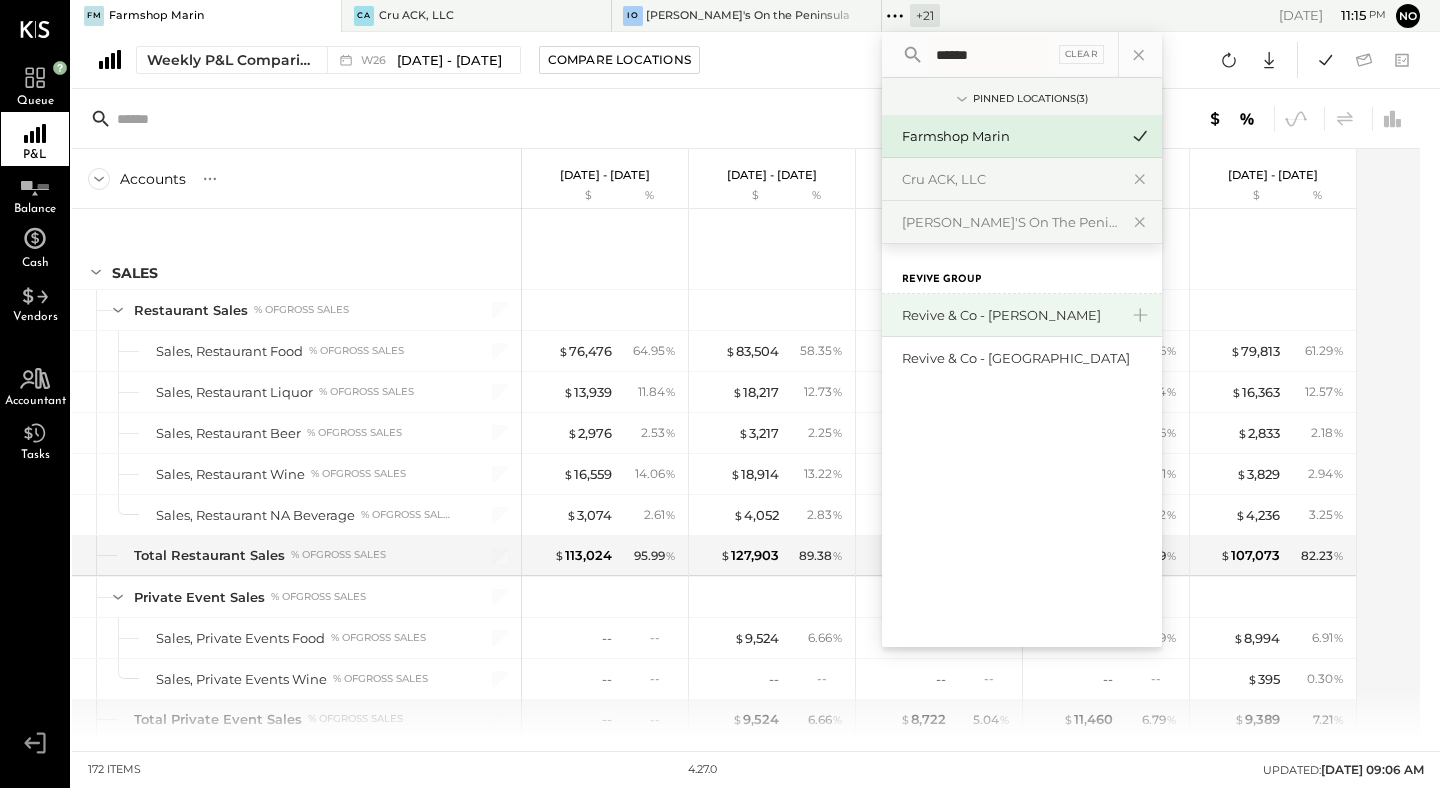 type on "******" 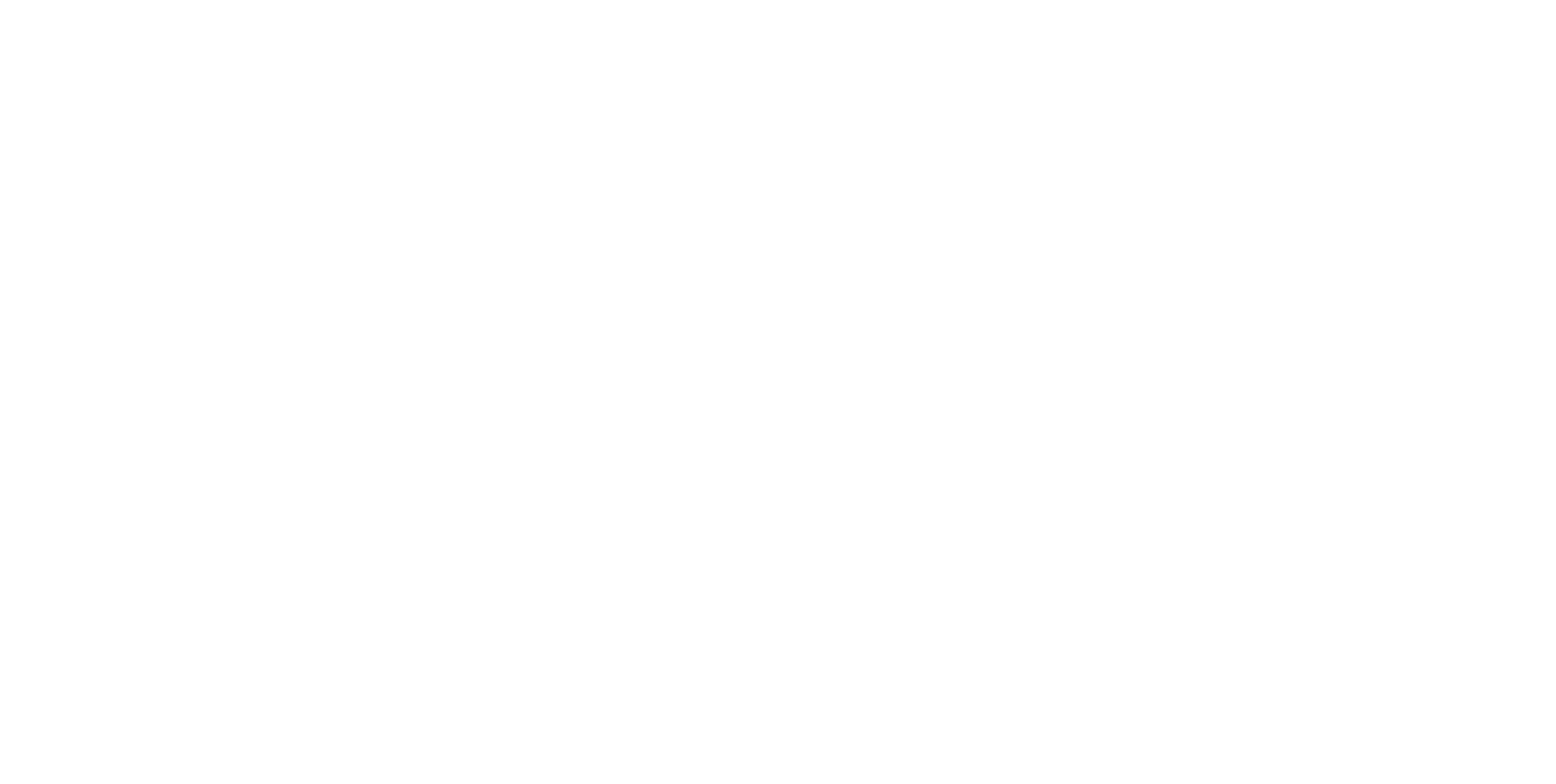 scroll, scrollTop: 0, scrollLeft: 0, axis: both 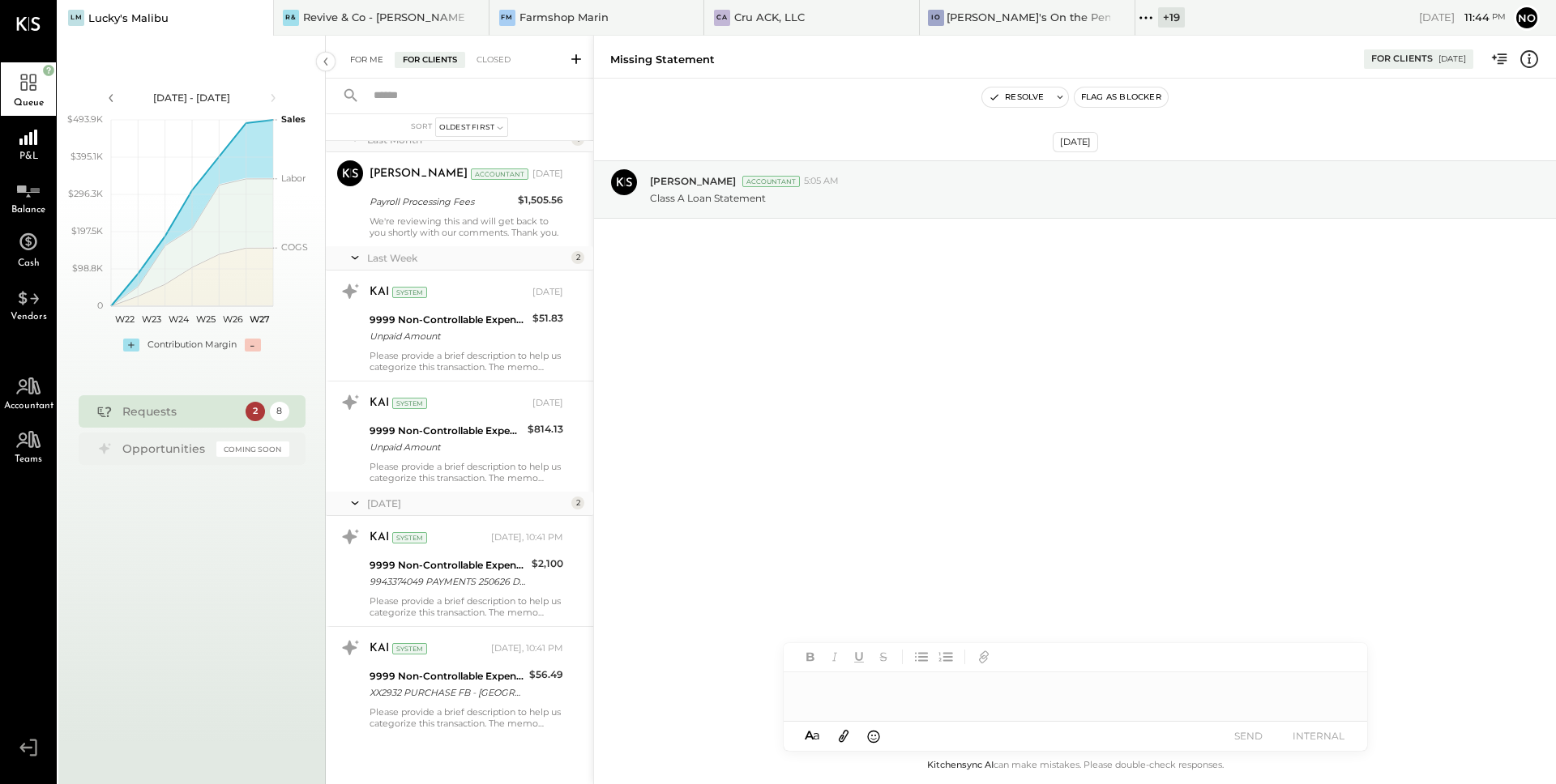 click on "For Me" at bounding box center (366, 60) 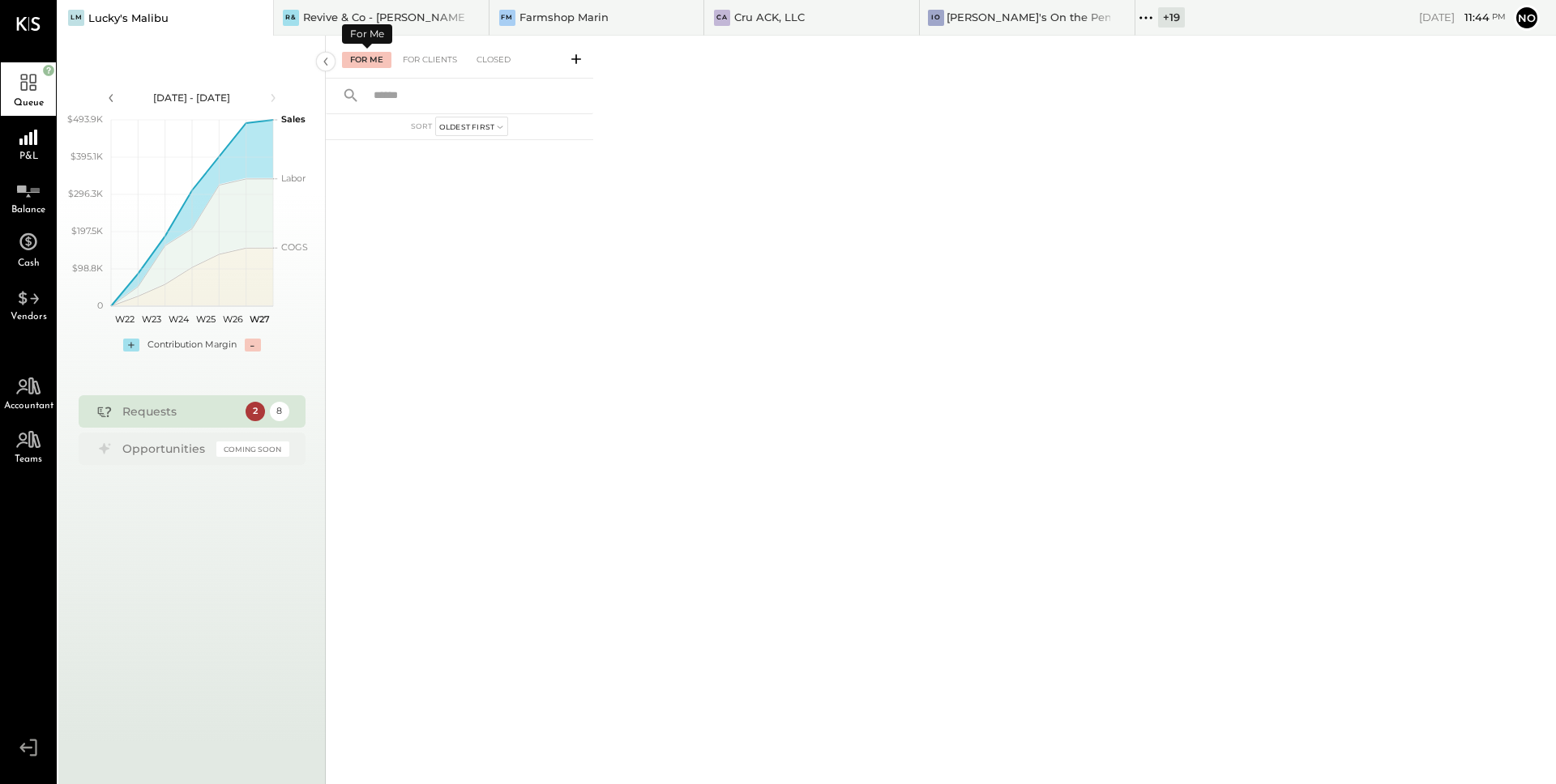 scroll, scrollTop: 0, scrollLeft: 0, axis: both 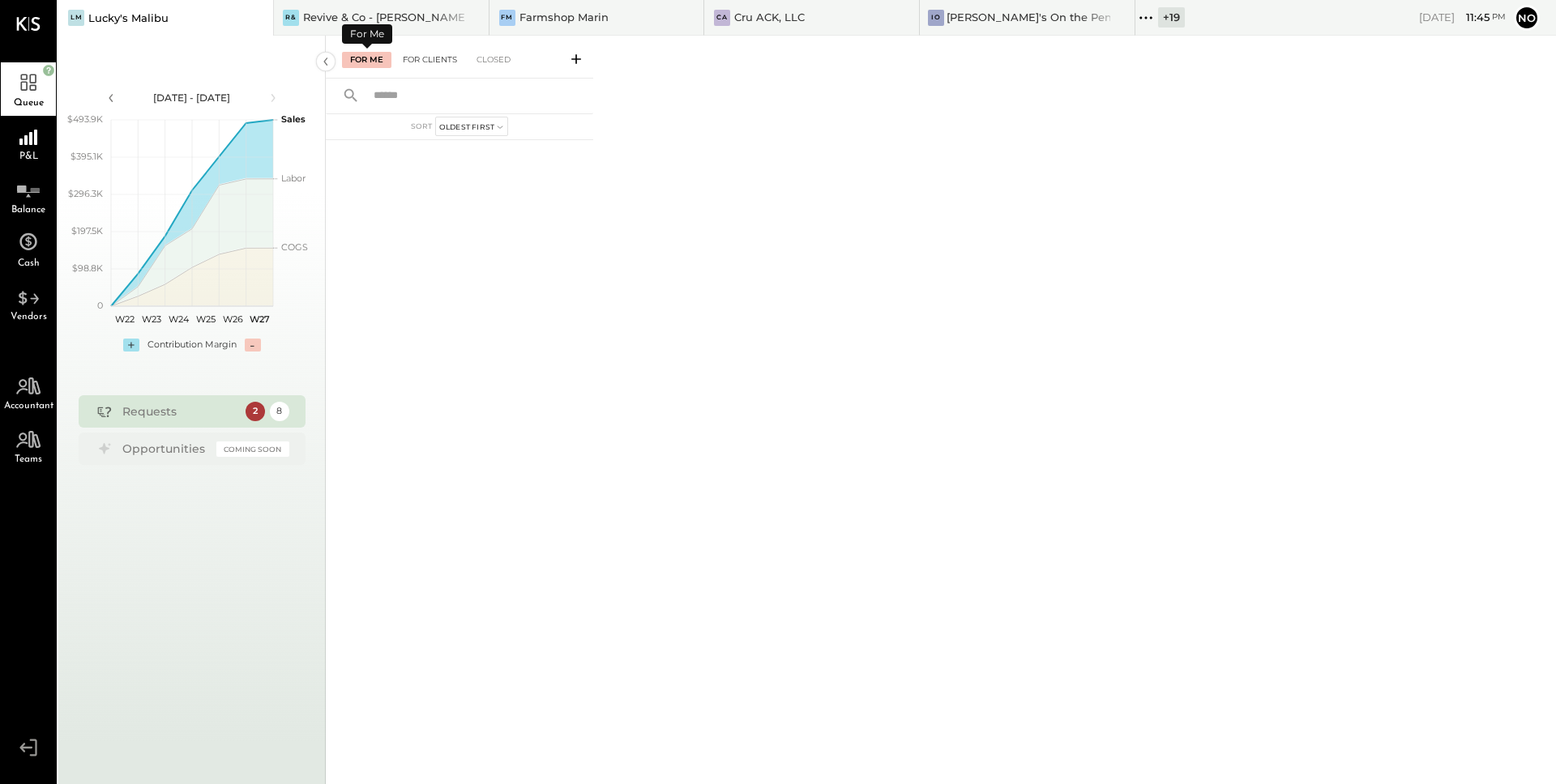 click on "For Clients" at bounding box center [430, 60] 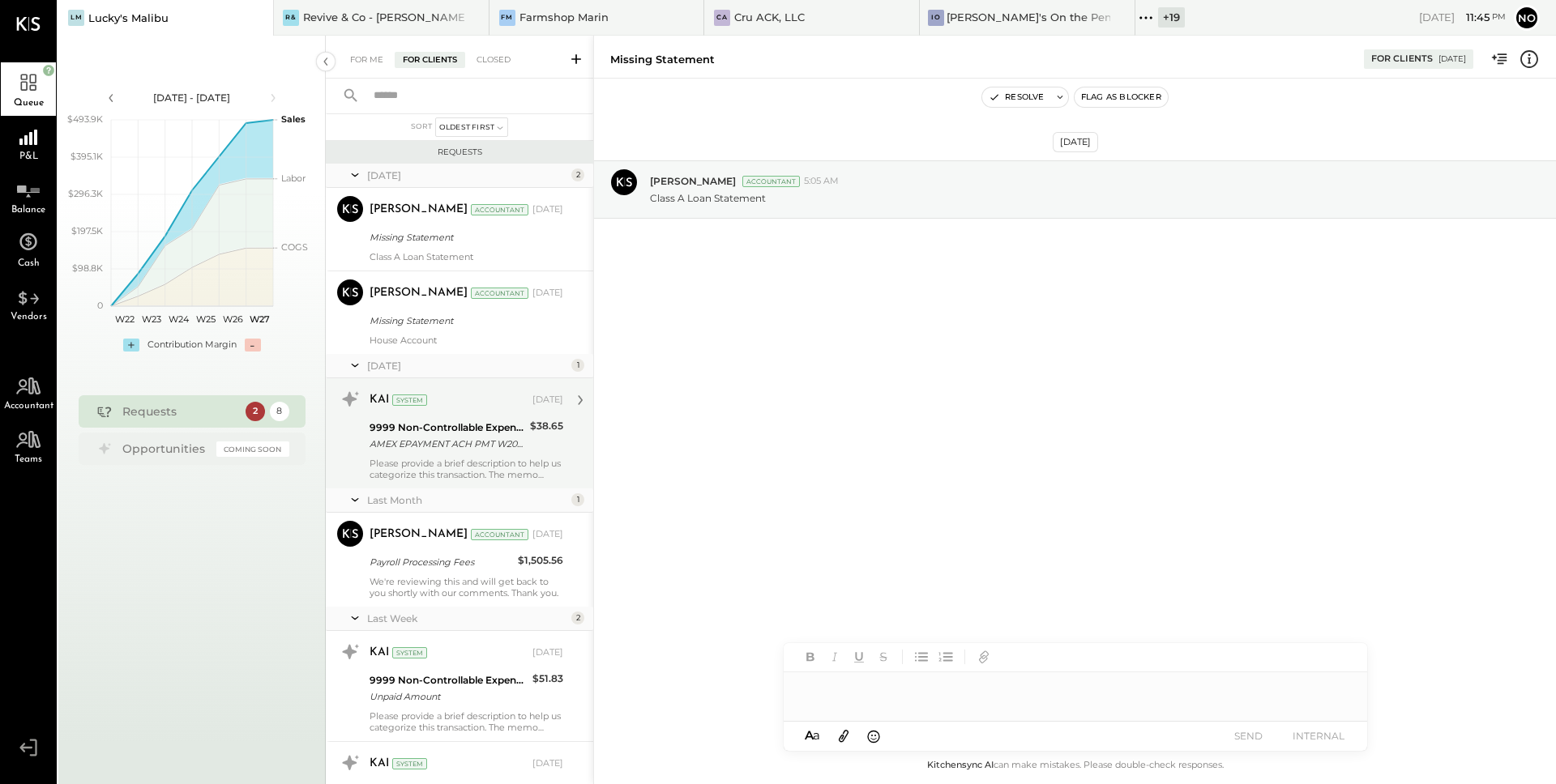 click on "9999 Non-Controllable Expenses:Other Income and Expenses:To Be Classified P&L" at bounding box center [447, 428] 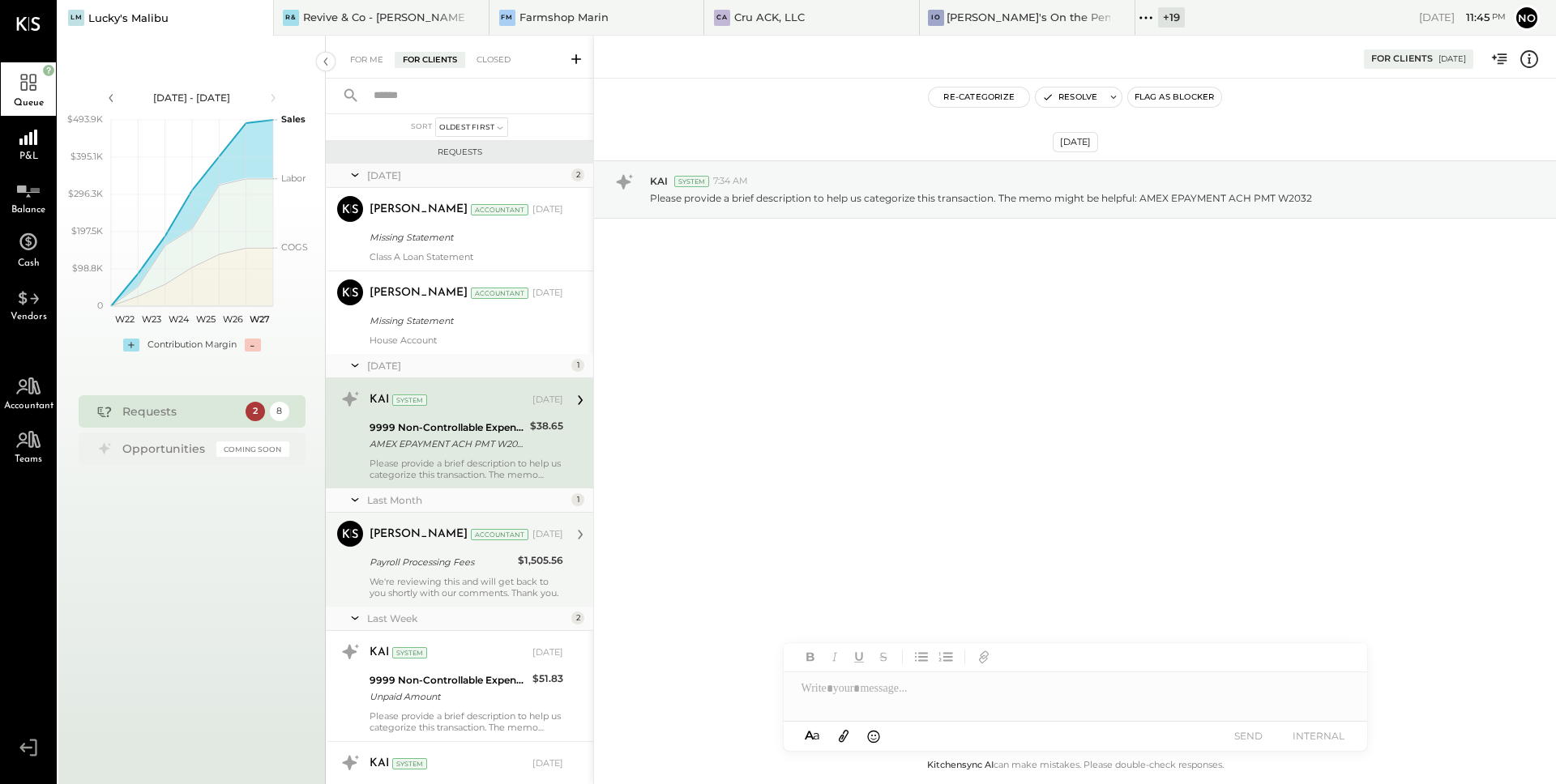 click on "Payroll Processing Fees" at bounding box center [441, 562] 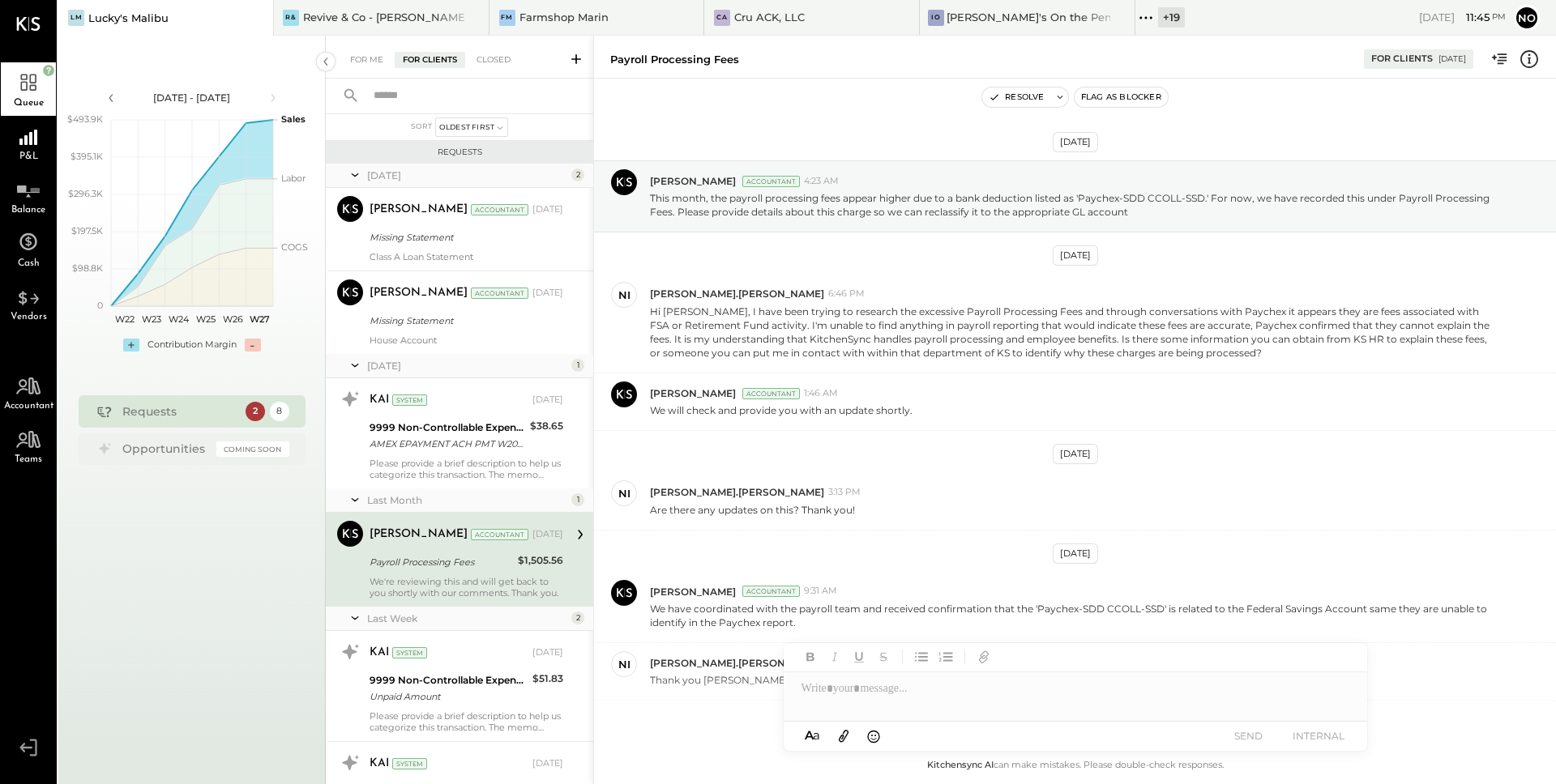 scroll, scrollTop: 347, scrollLeft: 0, axis: vertical 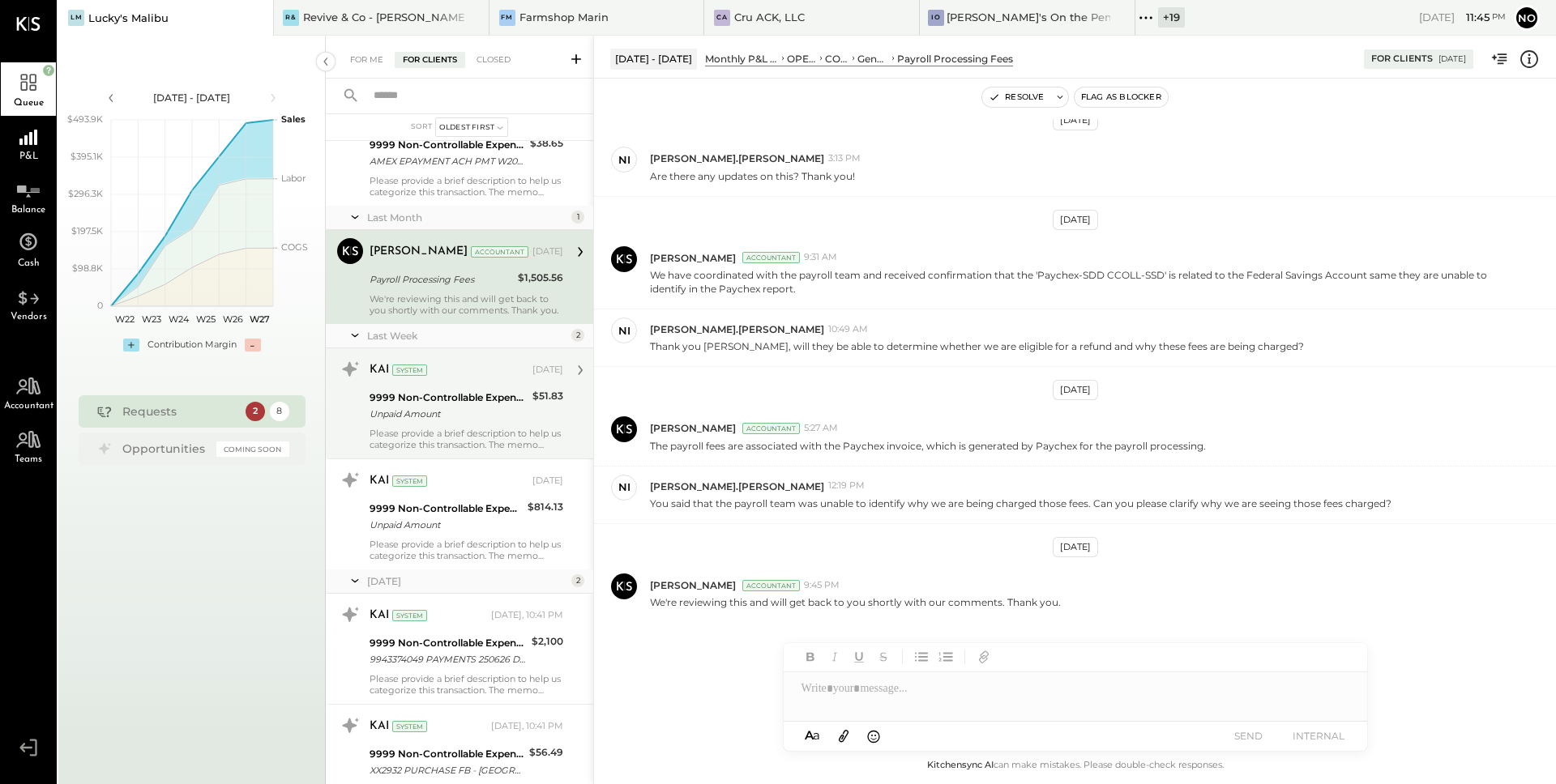 click on "Unpaid Amount" at bounding box center (448, 414) 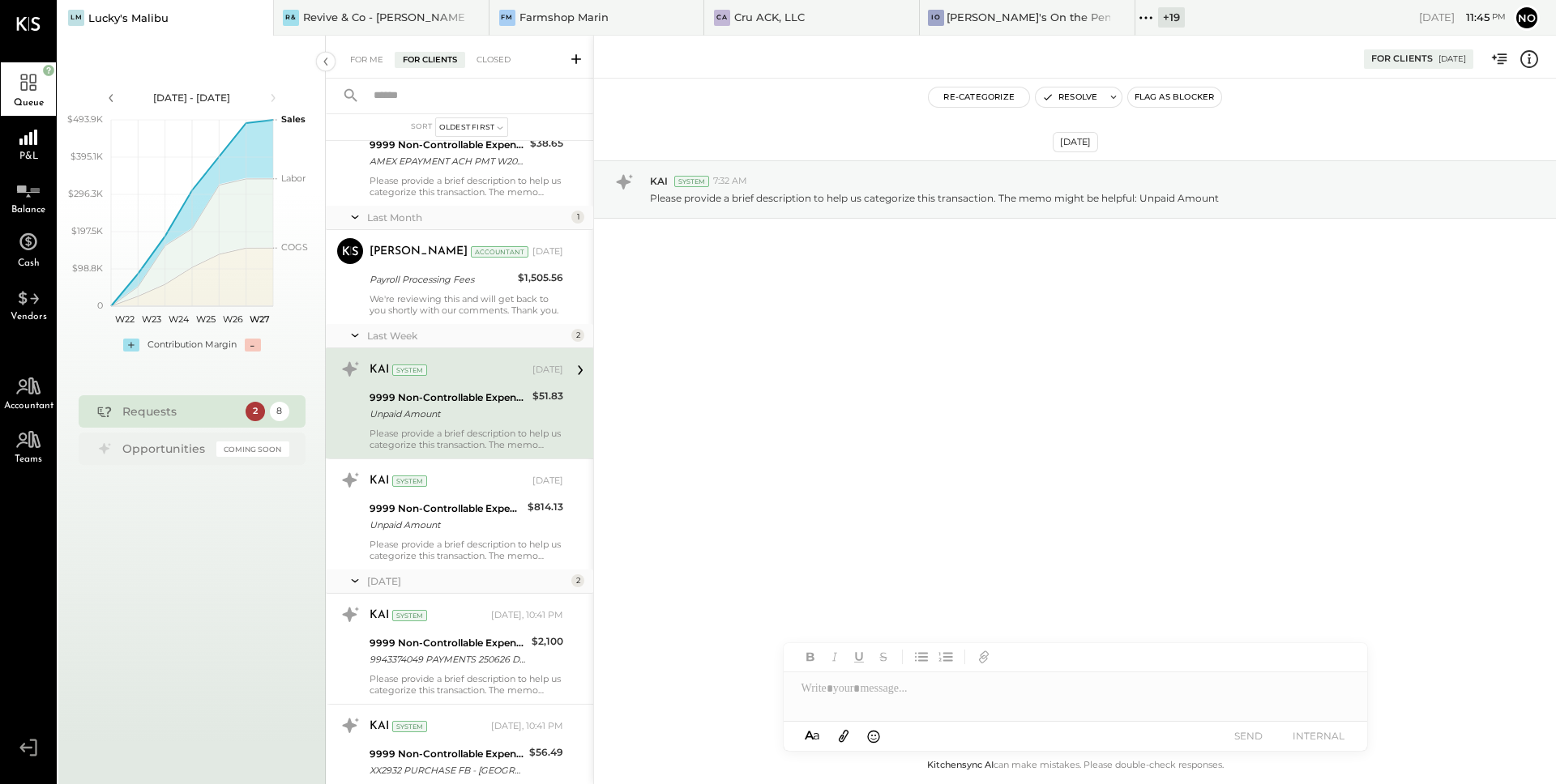 scroll, scrollTop: 360, scrollLeft: 0, axis: vertical 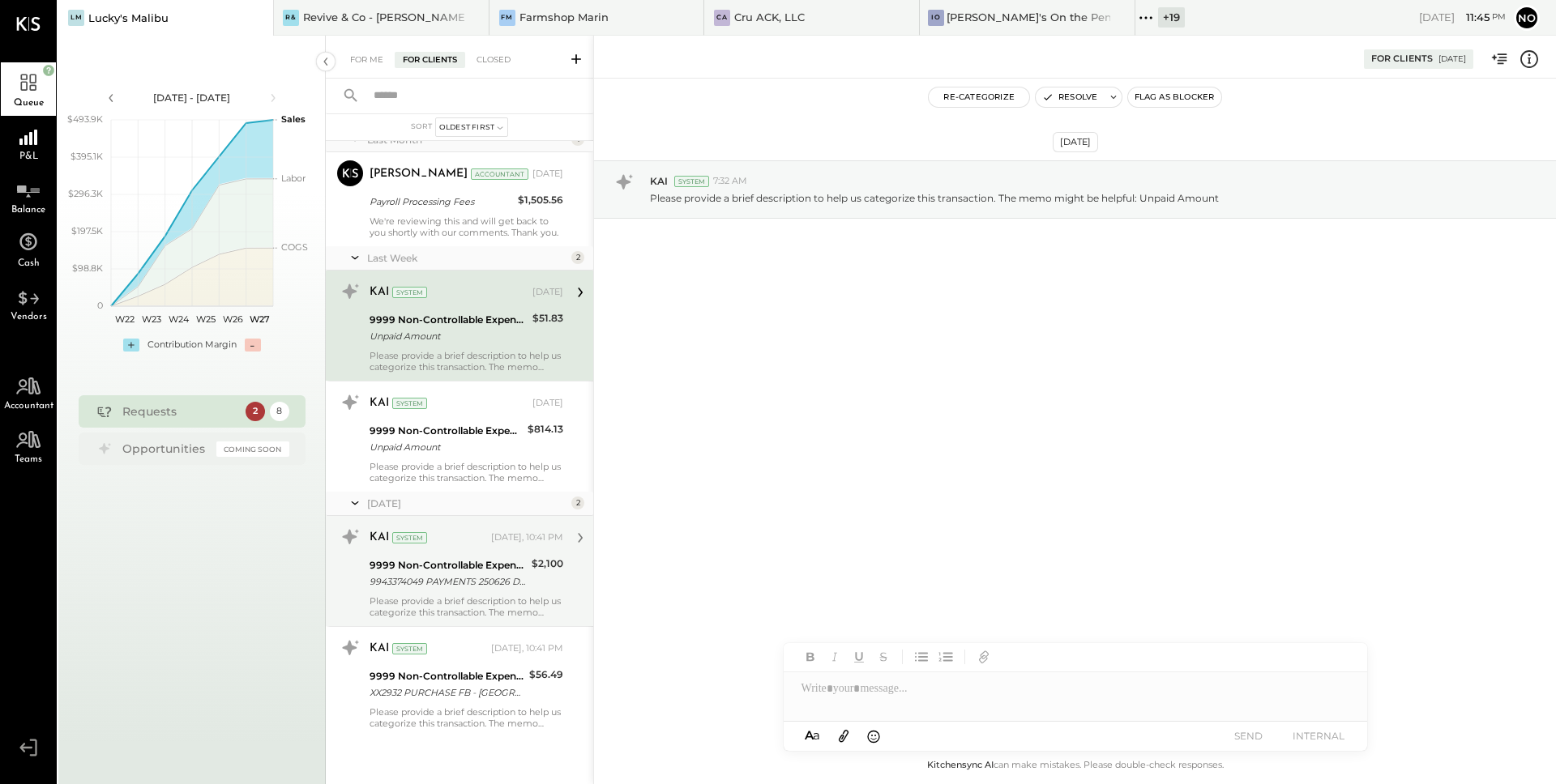 click on "9943374049 PAYMENTS 250626 DDD979244 NTE*ZZZ*FS1243572" at bounding box center [448, 582] 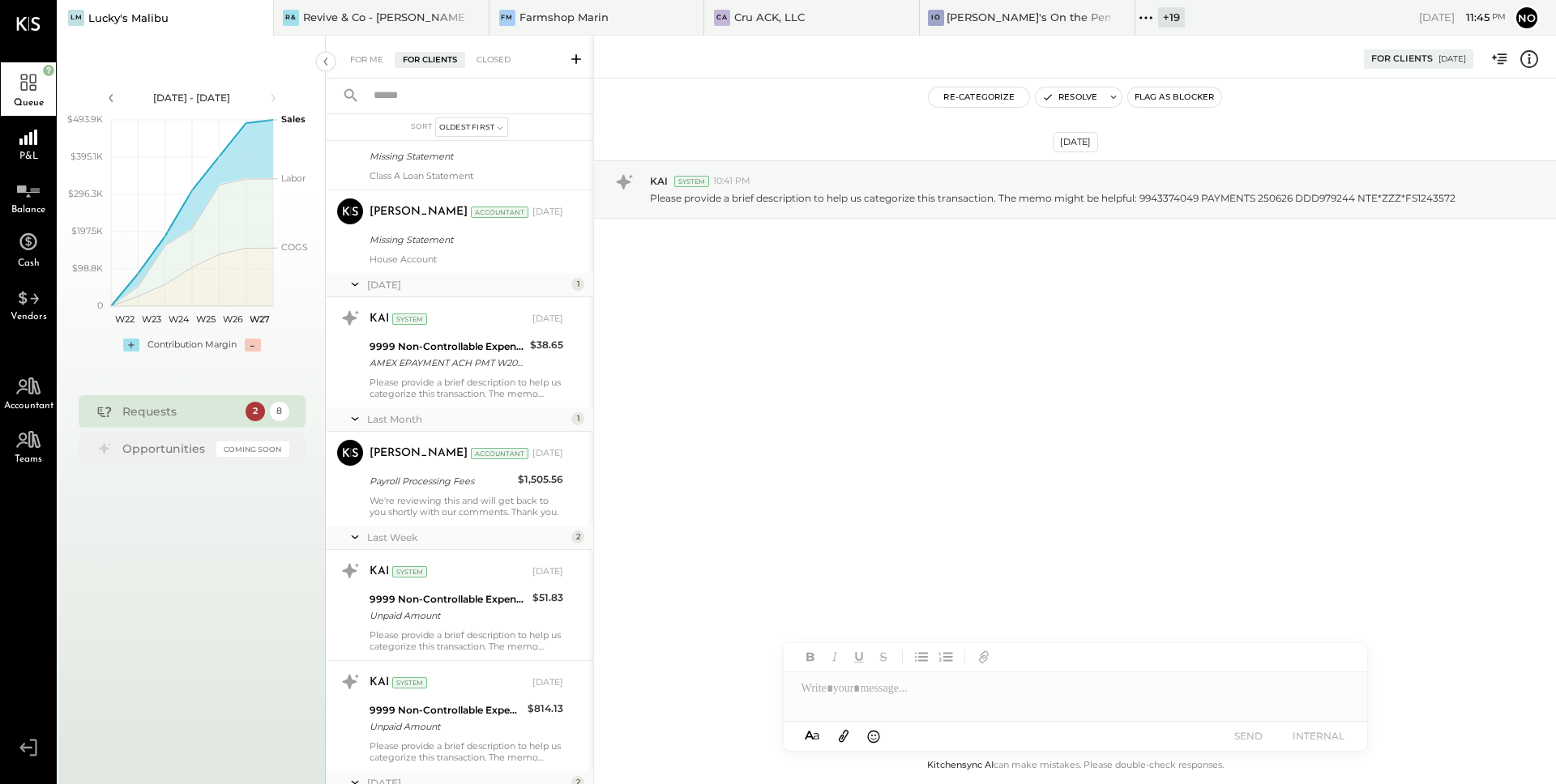 scroll, scrollTop: 0, scrollLeft: 0, axis: both 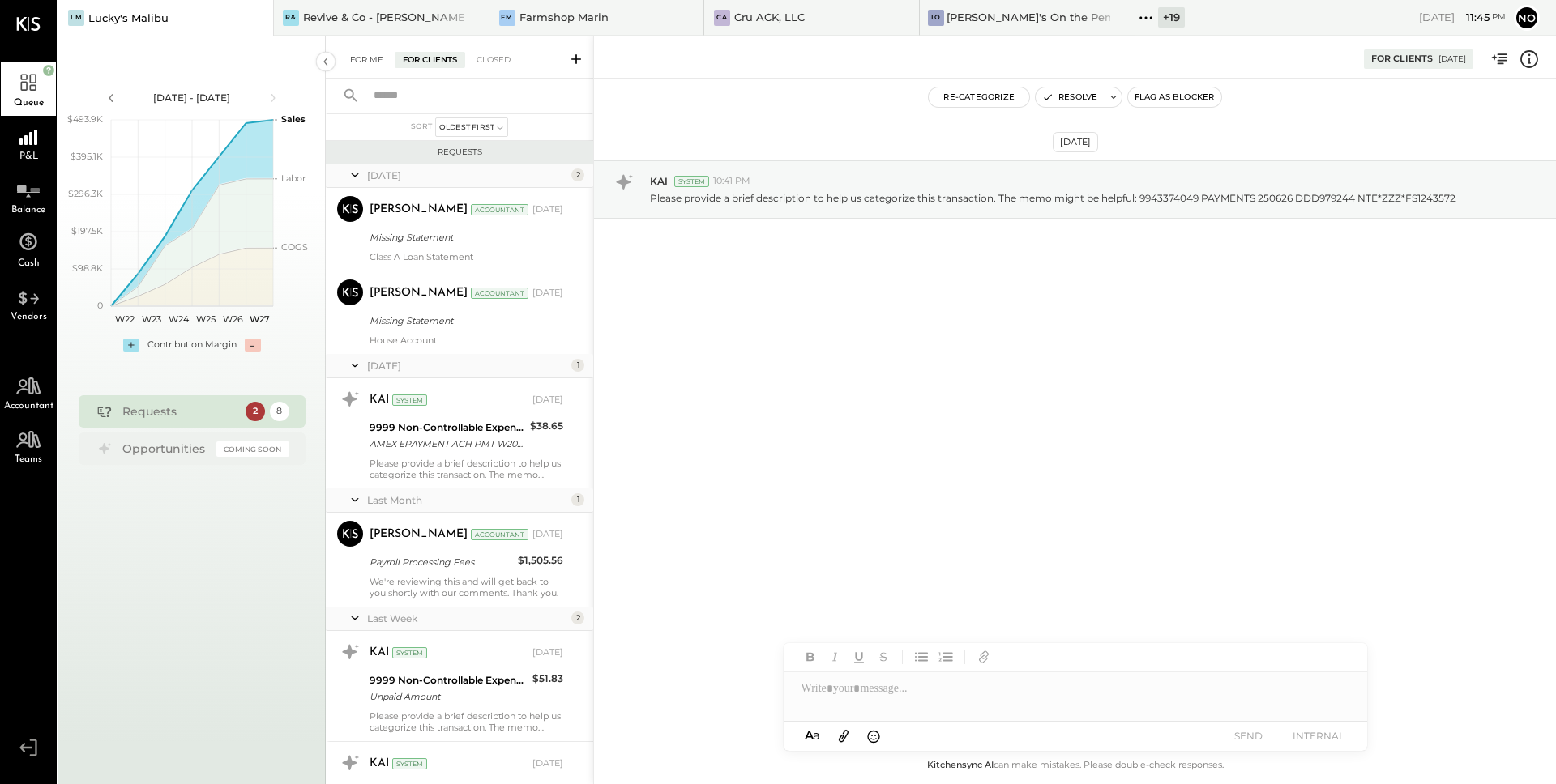 click on "For Me" at bounding box center [366, 60] 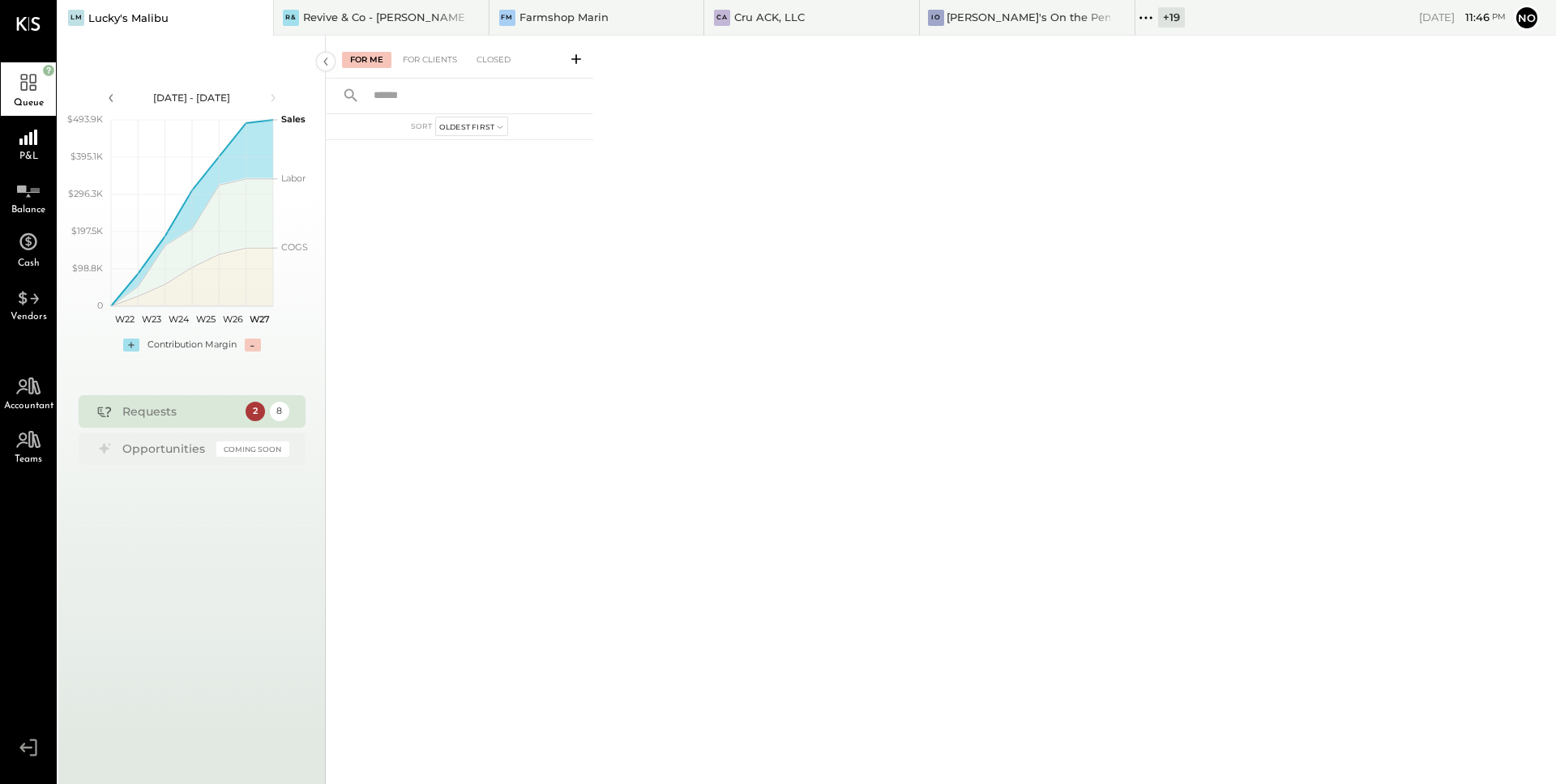 click 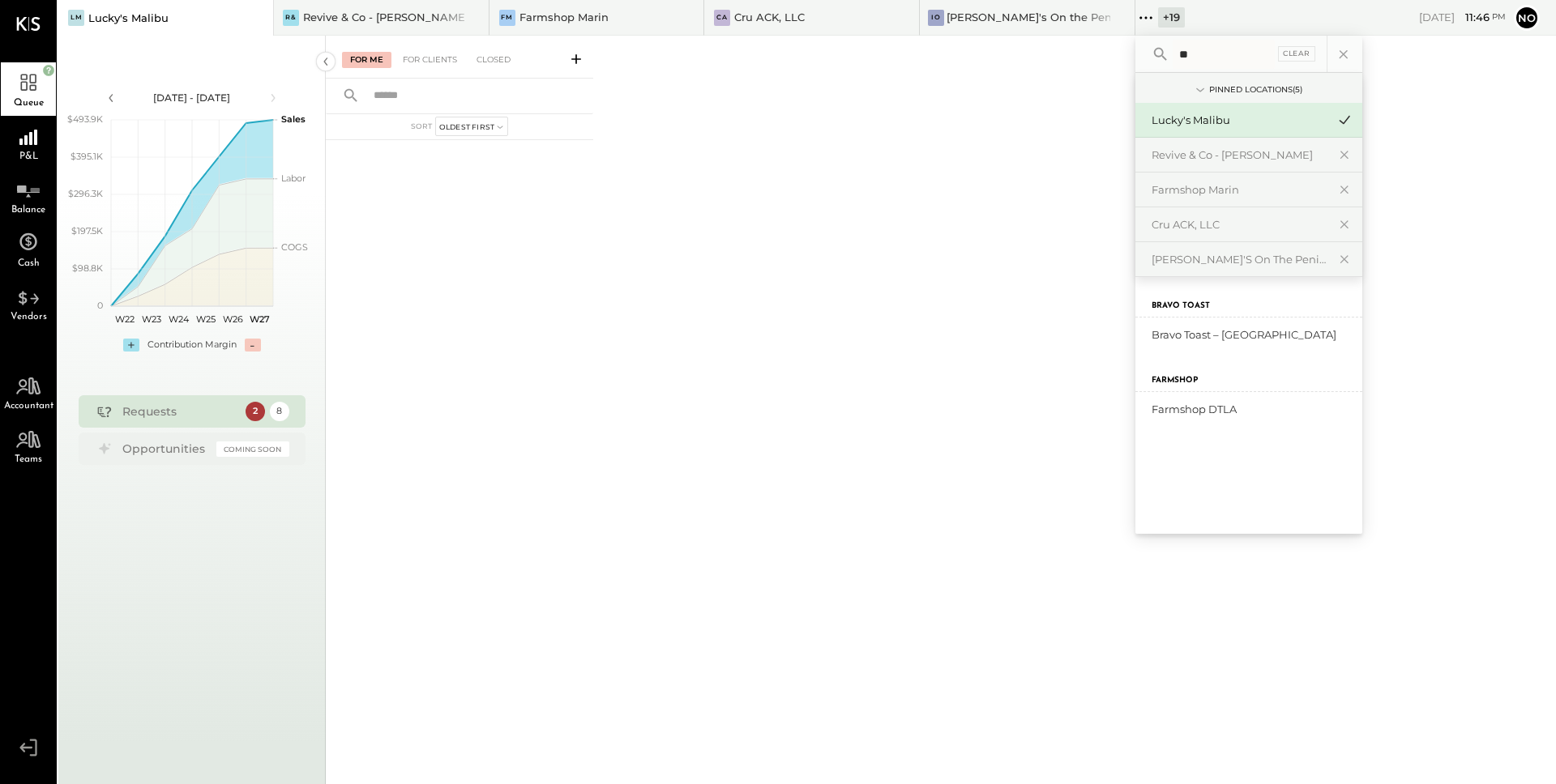 type on "*" 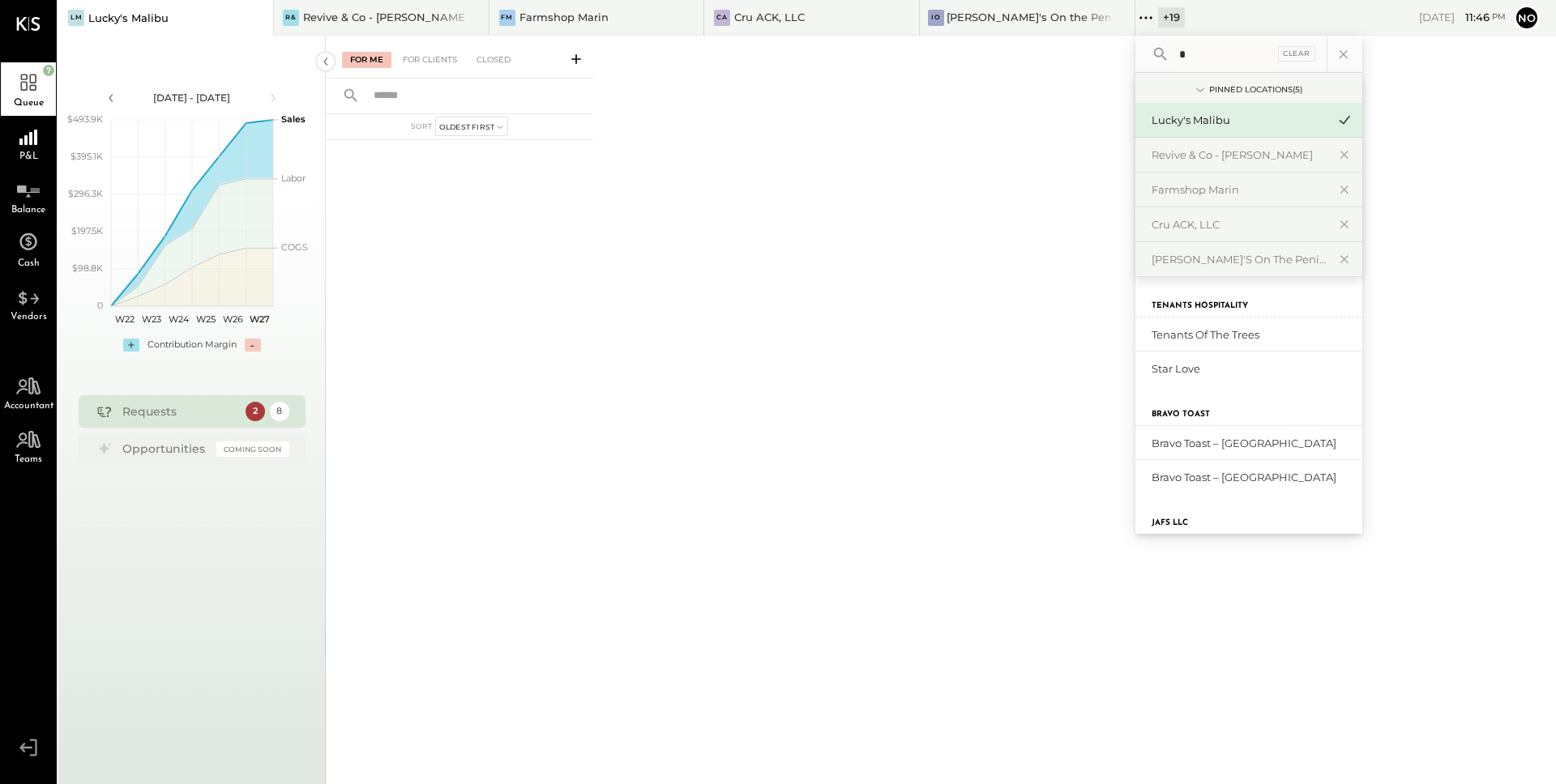 type 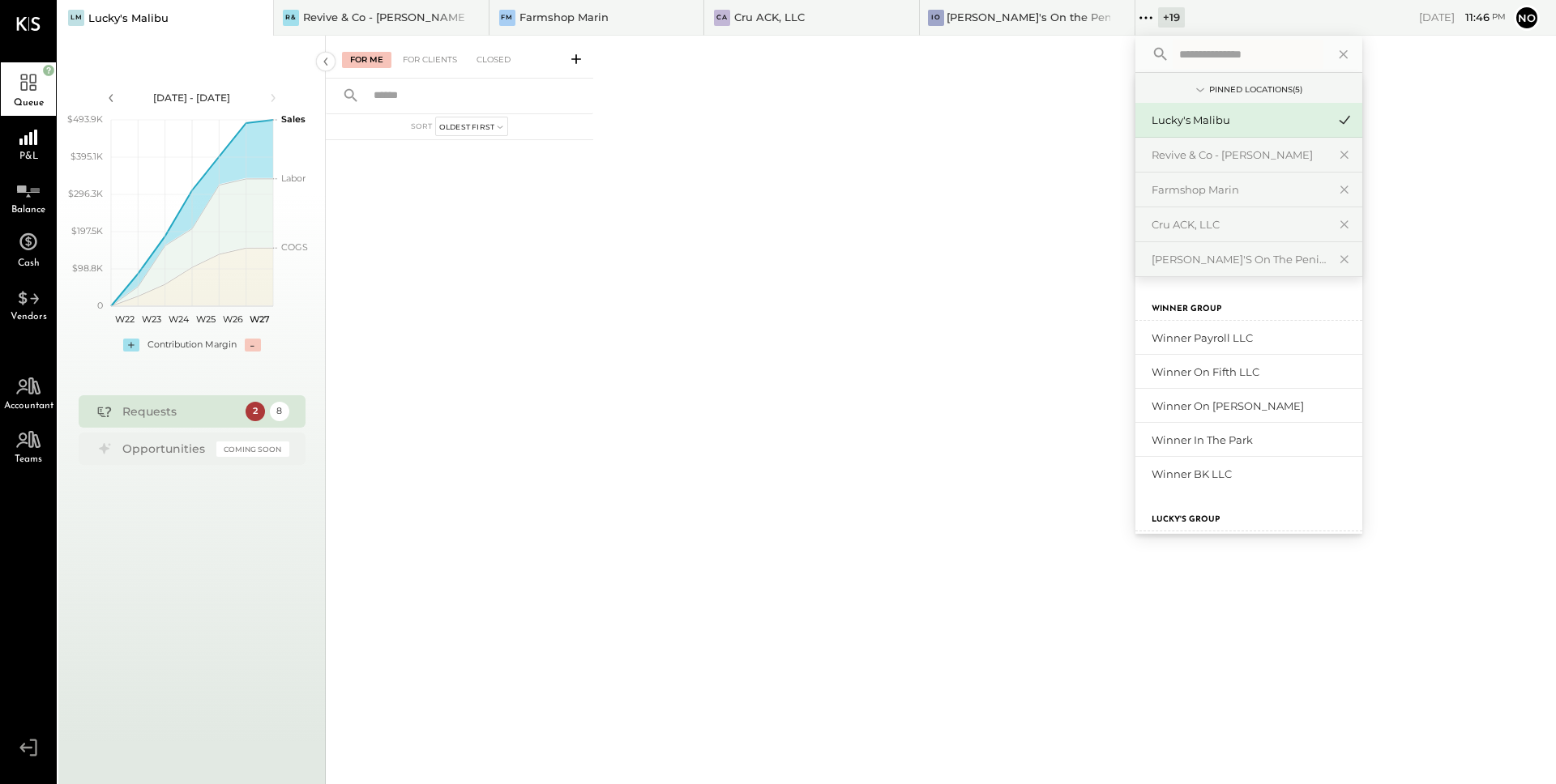 scroll, scrollTop: 719, scrollLeft: 0, axis: vertical 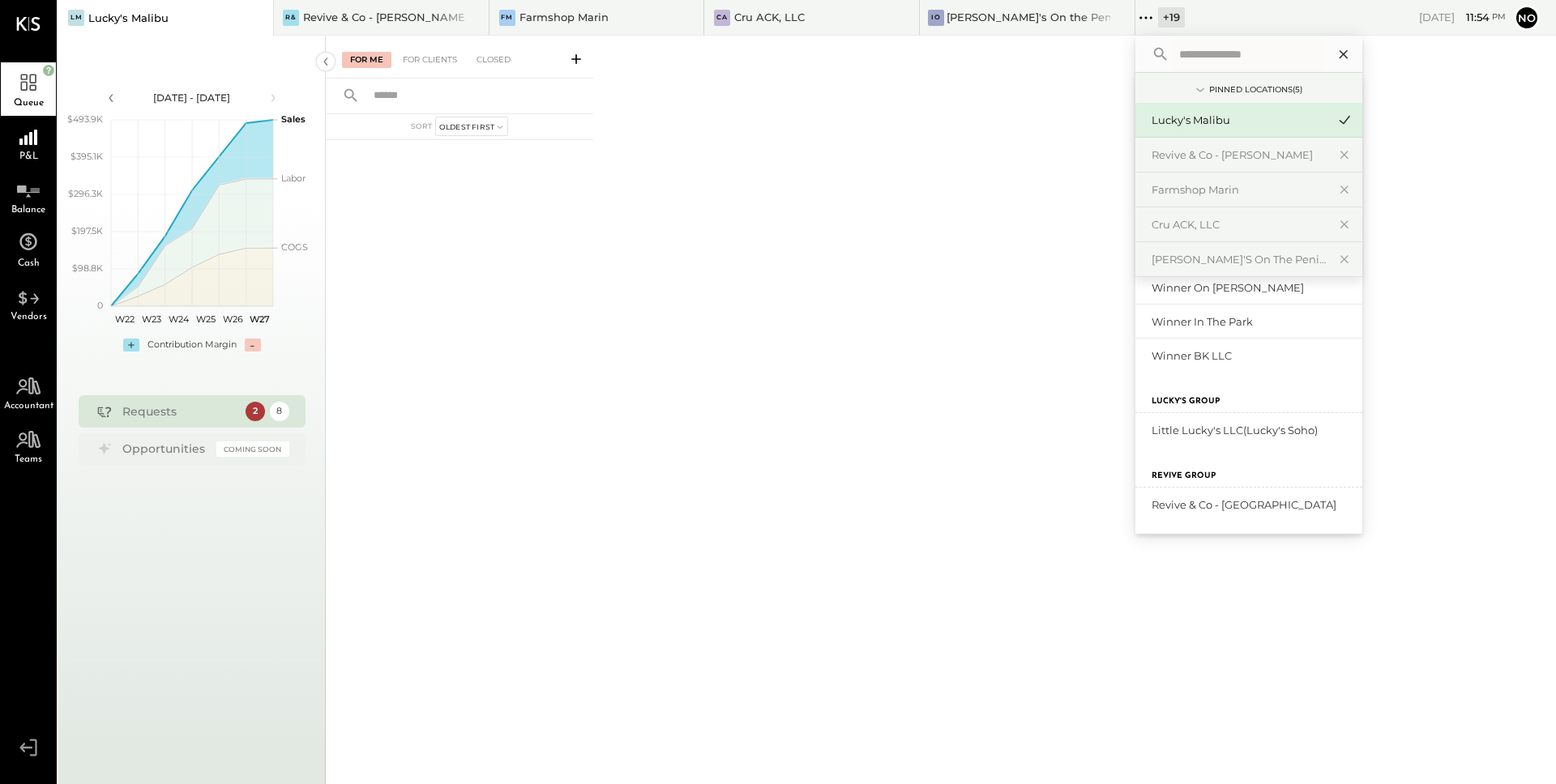 click 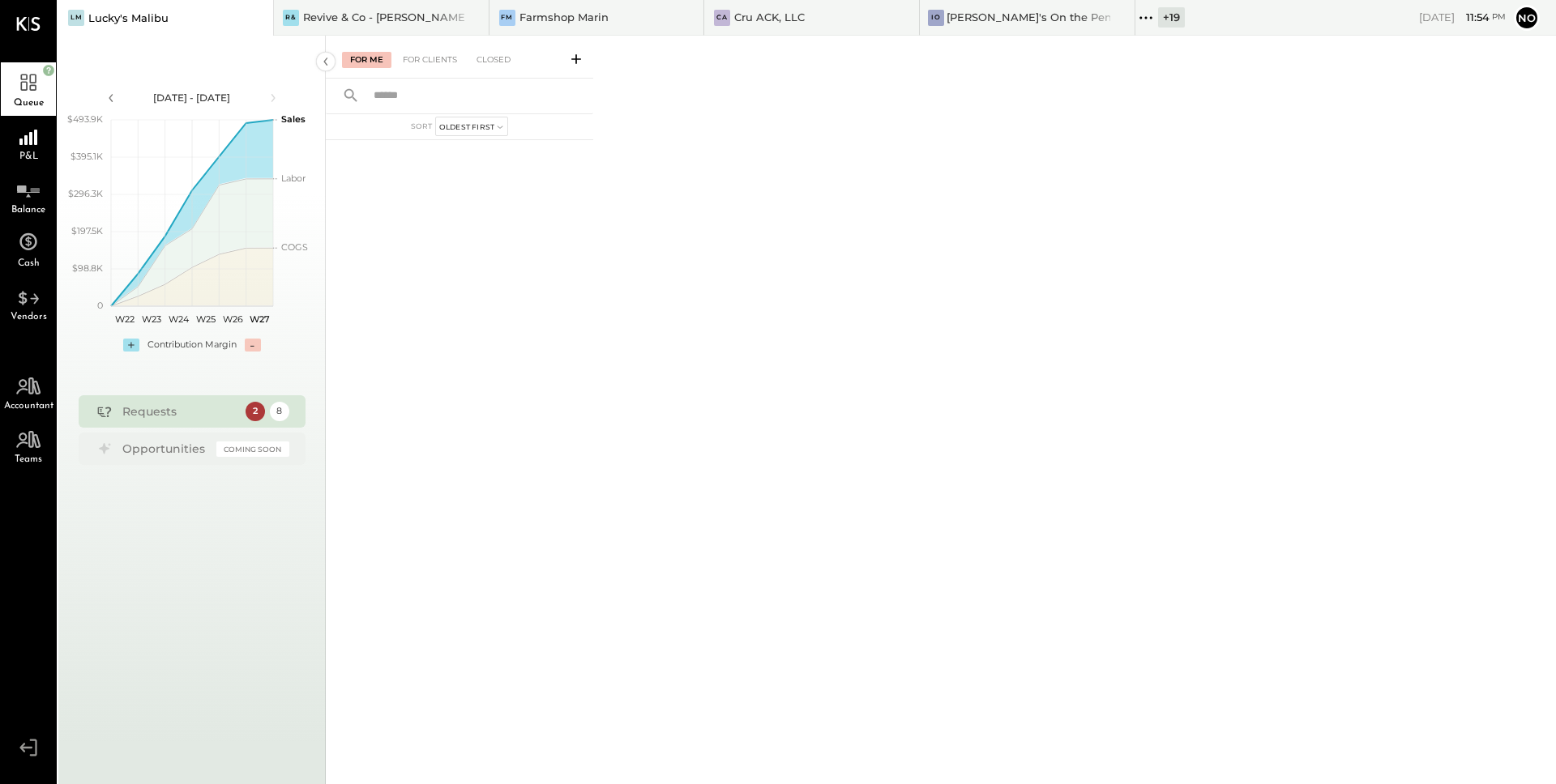 click on "For Me For Clients Closed sort Oldest First Oldest First Newest First" at bounding box center [941, 410] 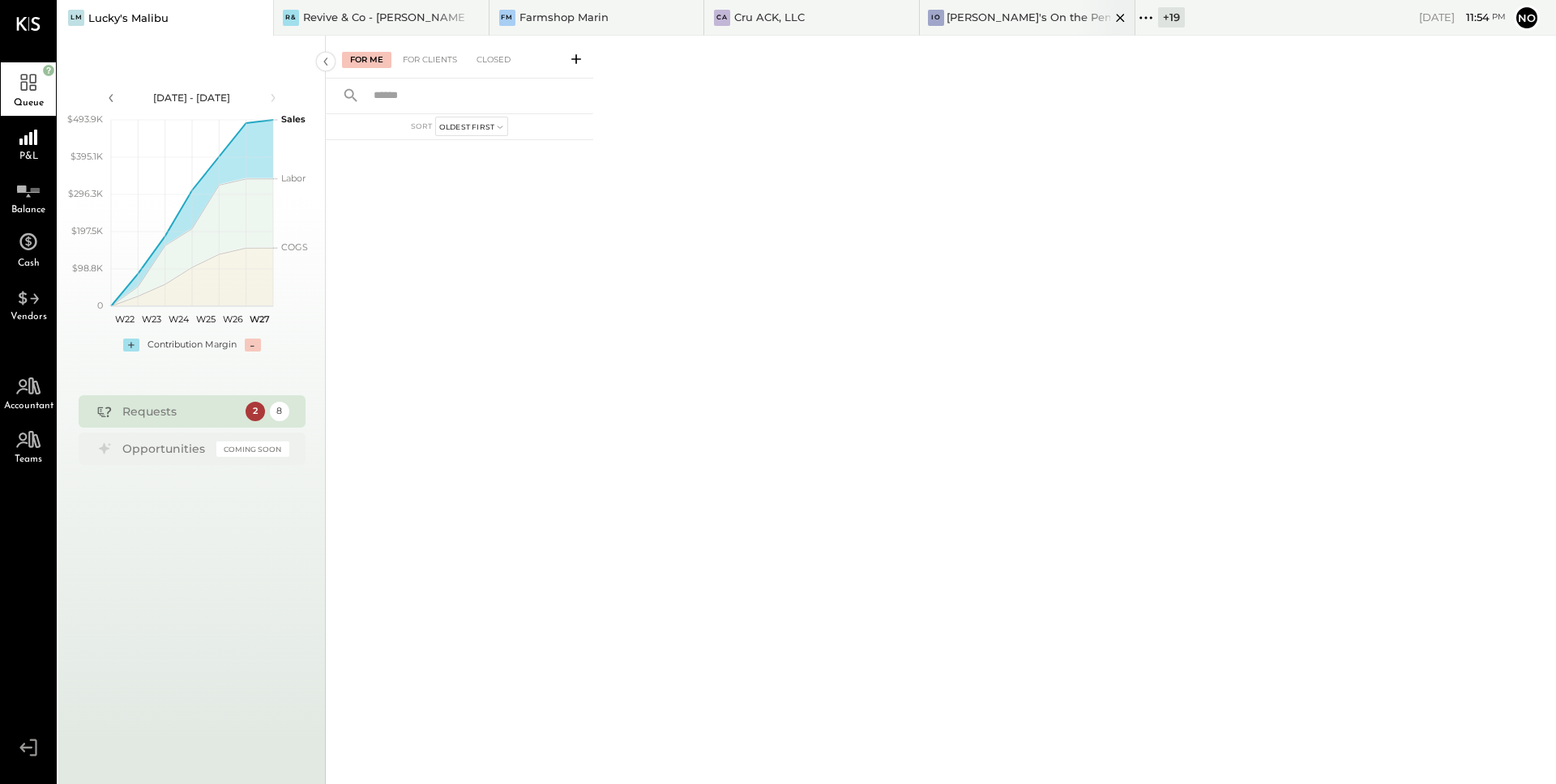 click on "[PERSON_NAME]'s On the Peninsula (SC)" at bounding box center (1028, 17) 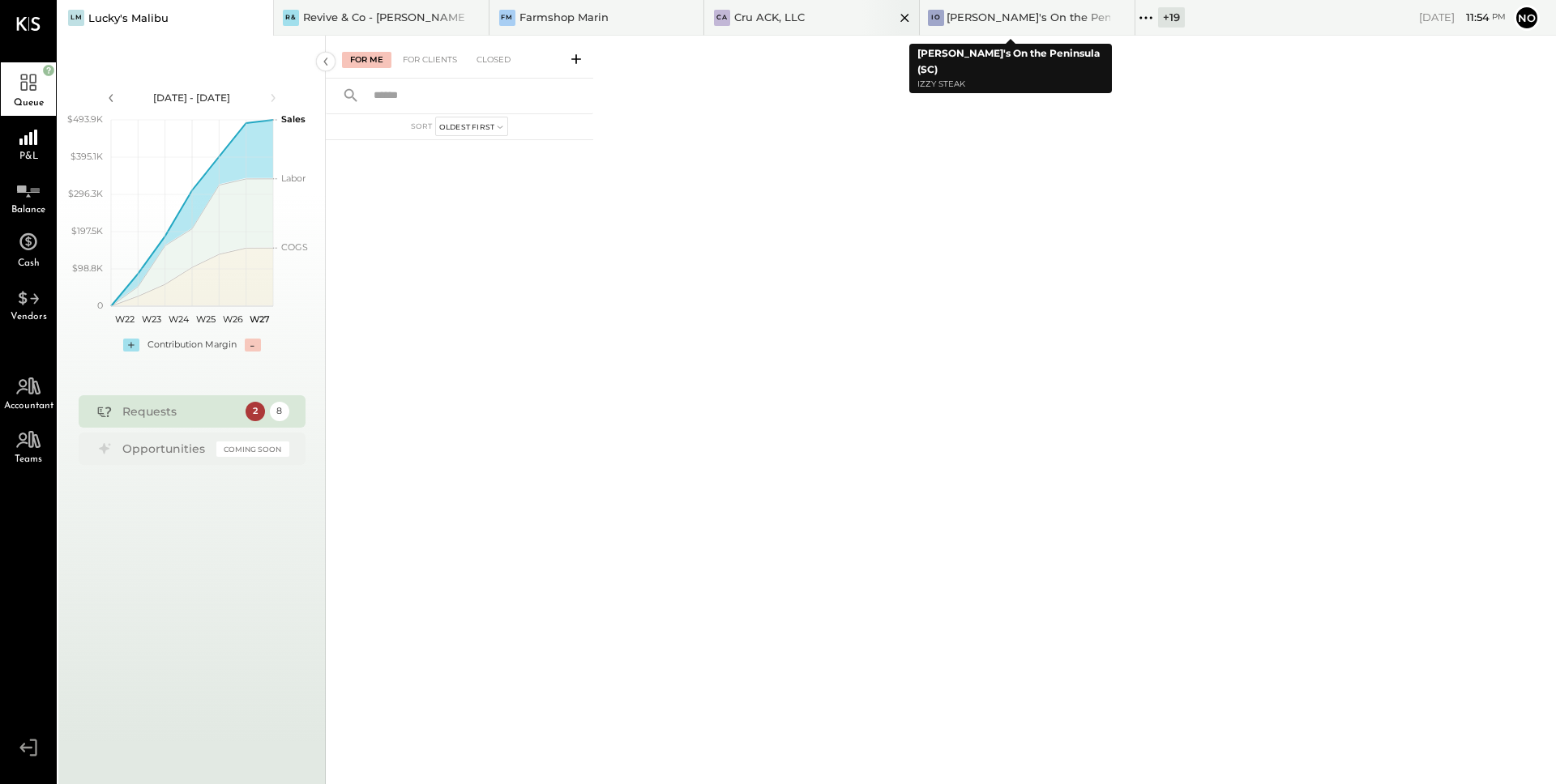 click on "Cru ACK, LLC" at bounding box center (769, 17) 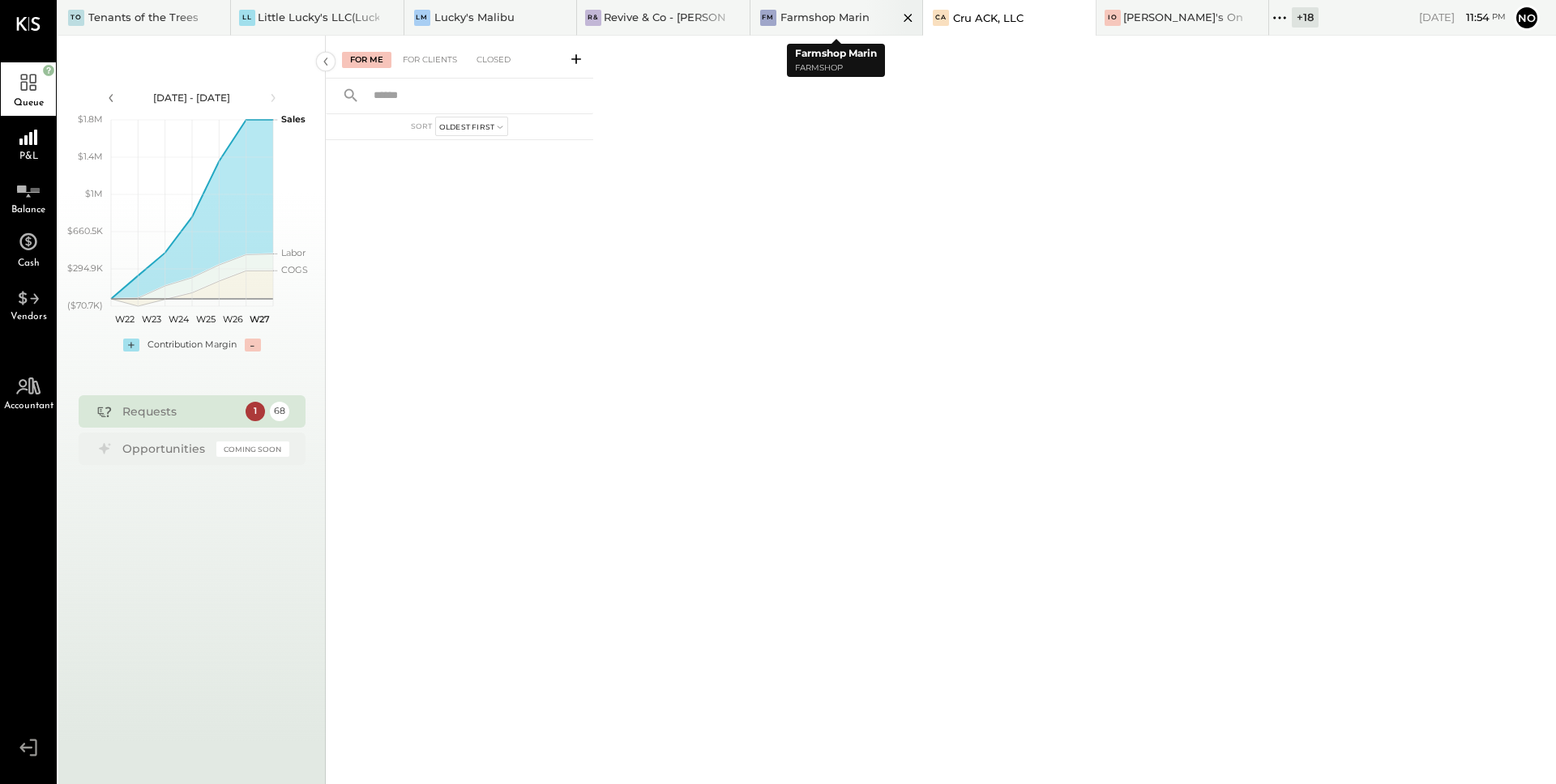click 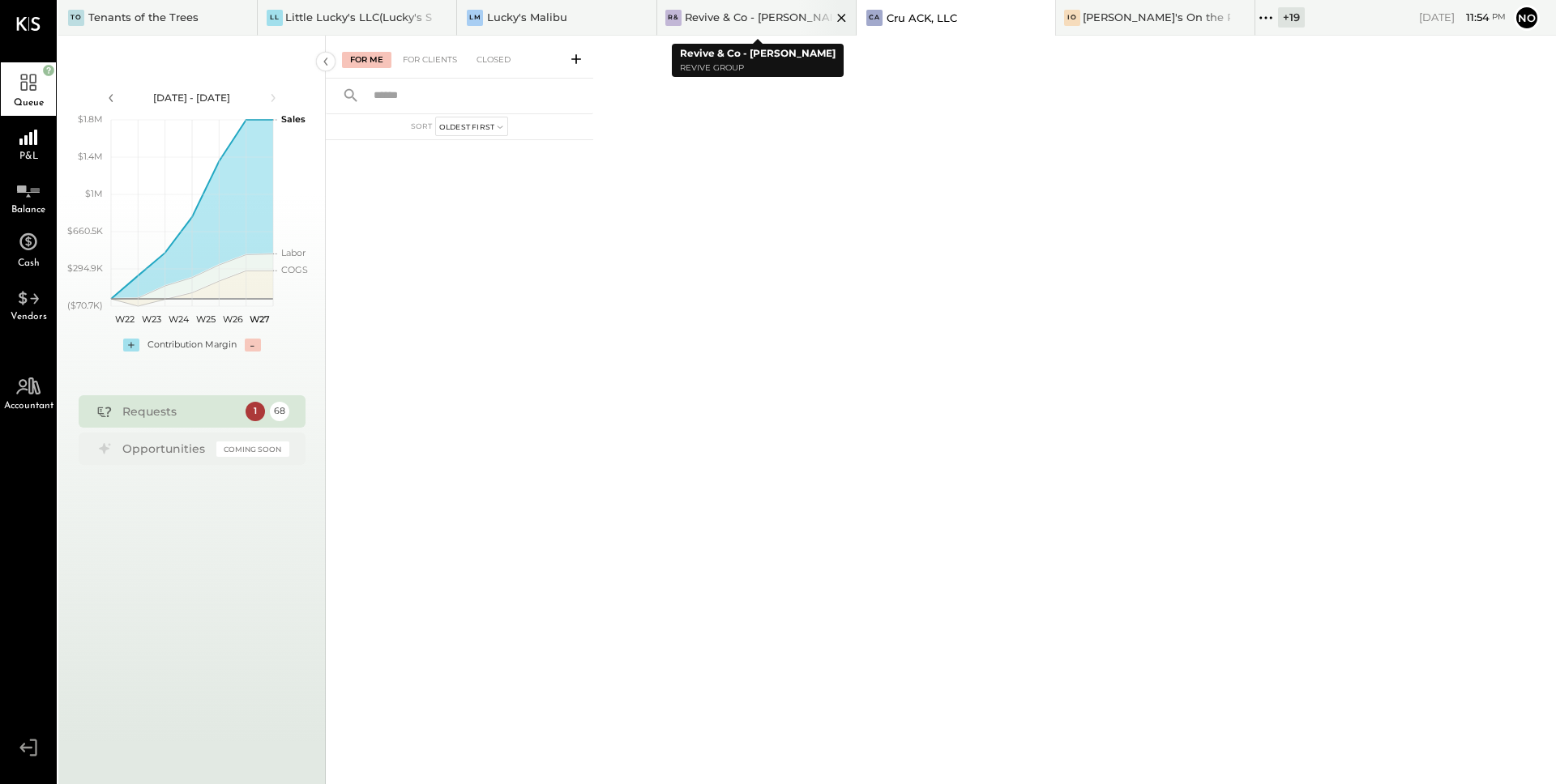 click 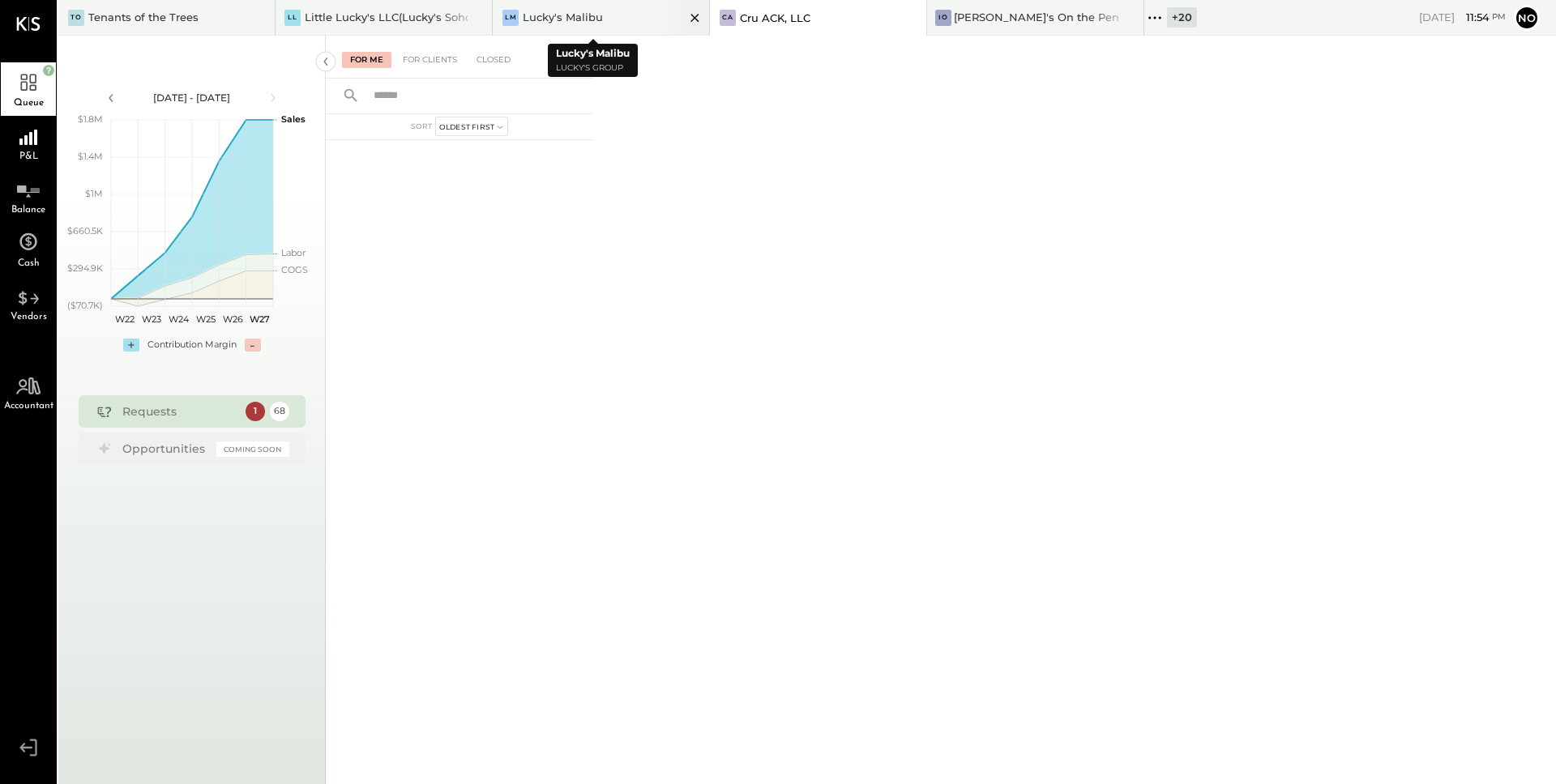click 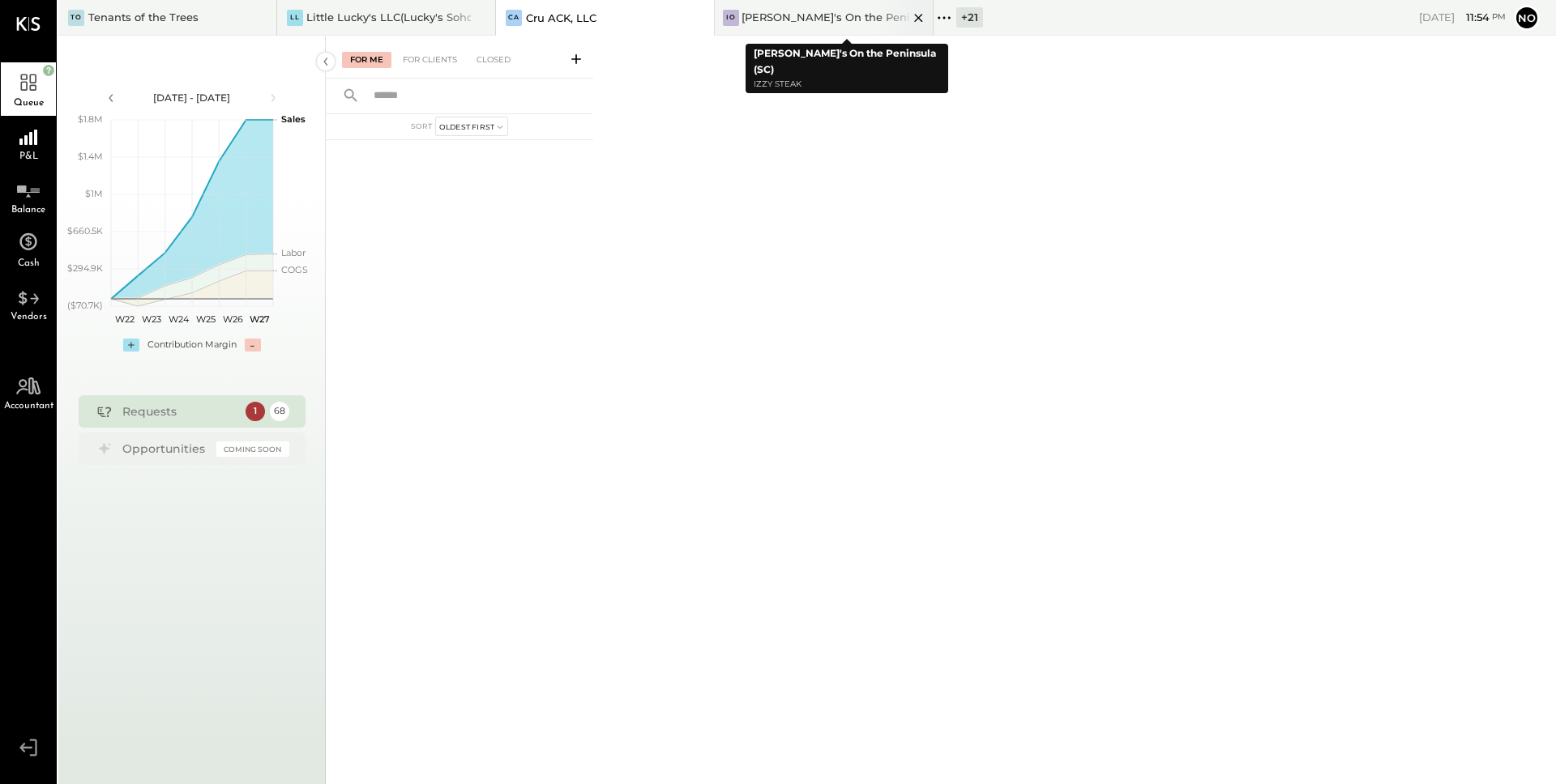 click 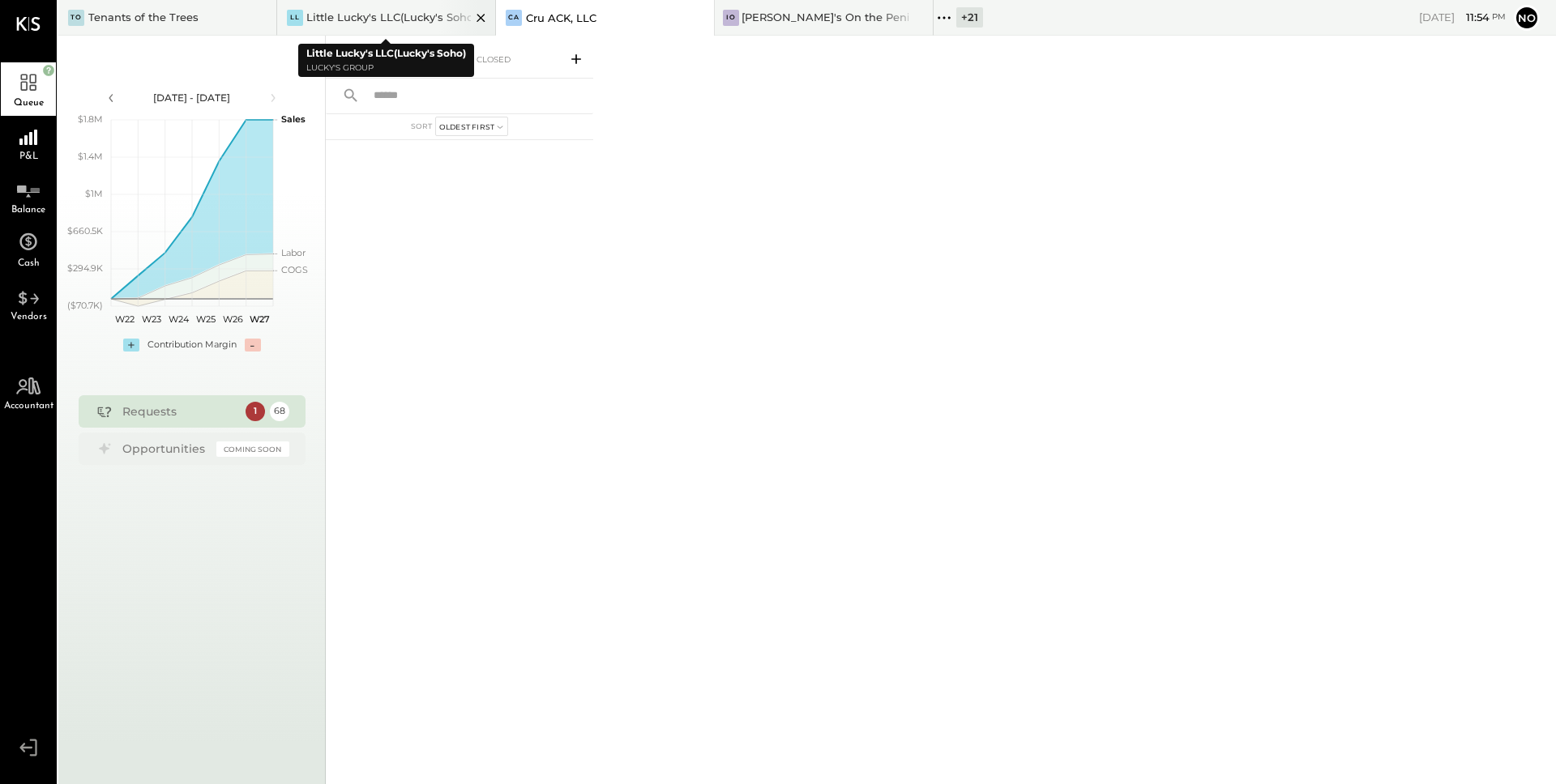 click 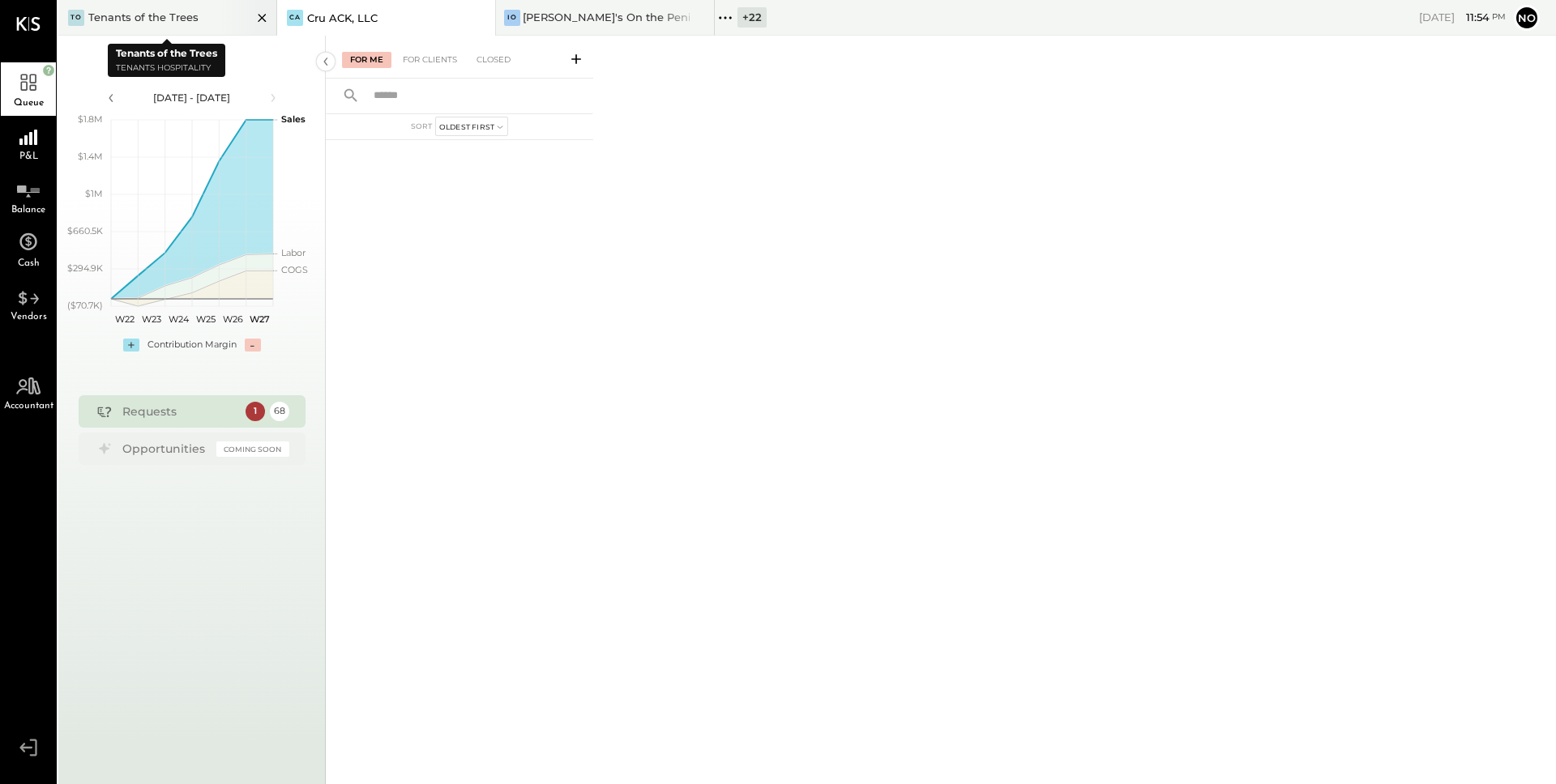 click 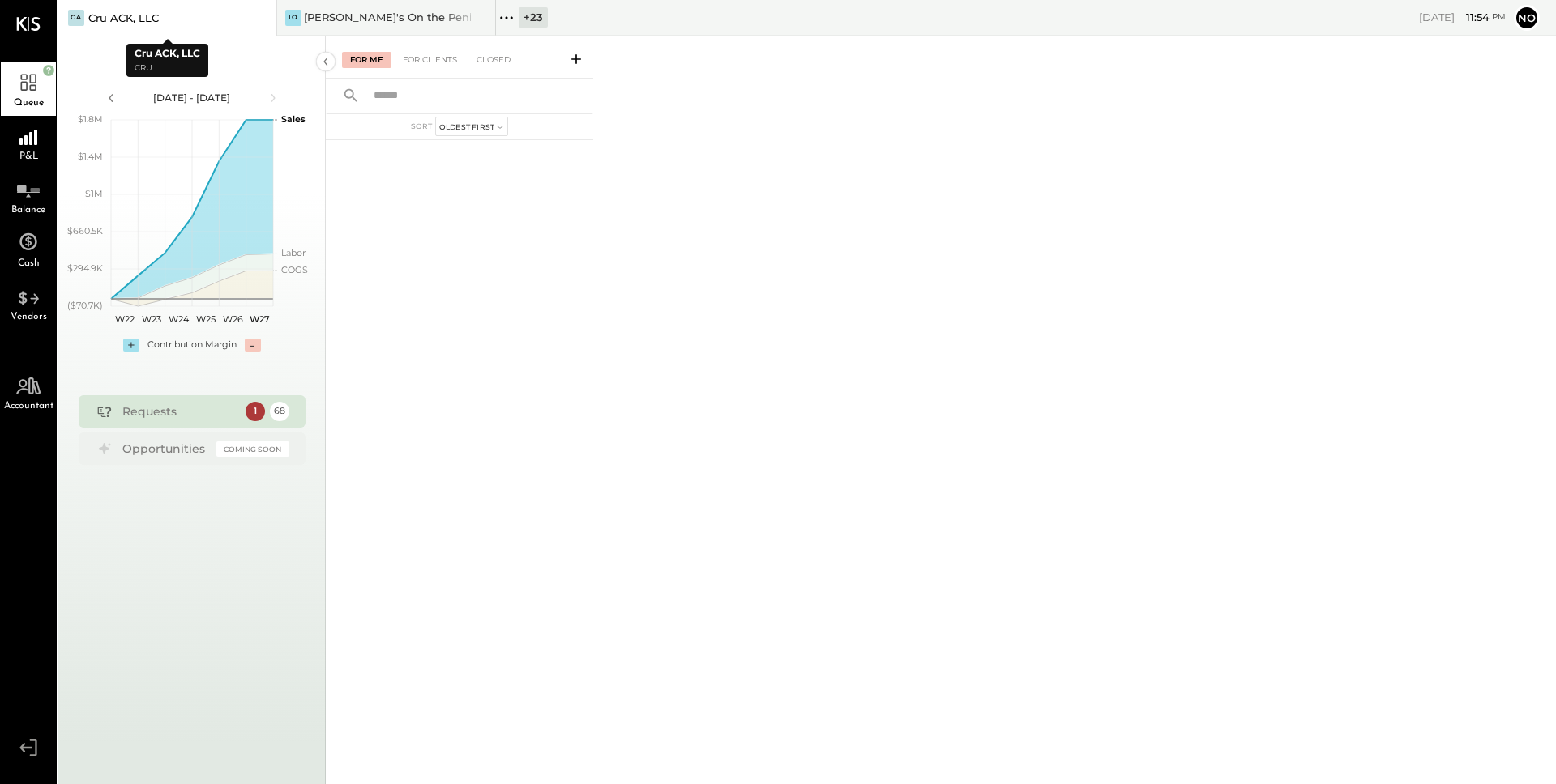 click 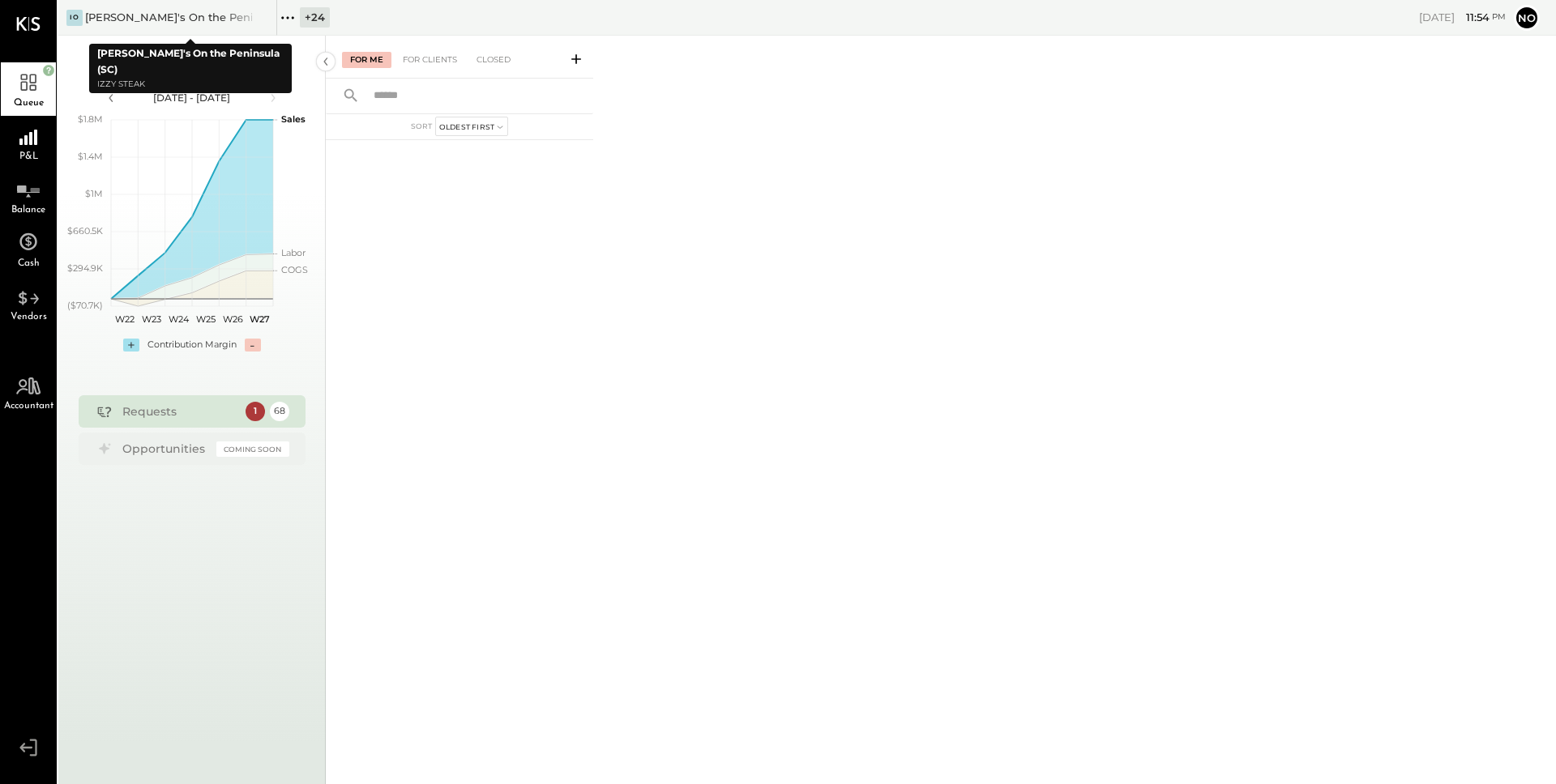 click 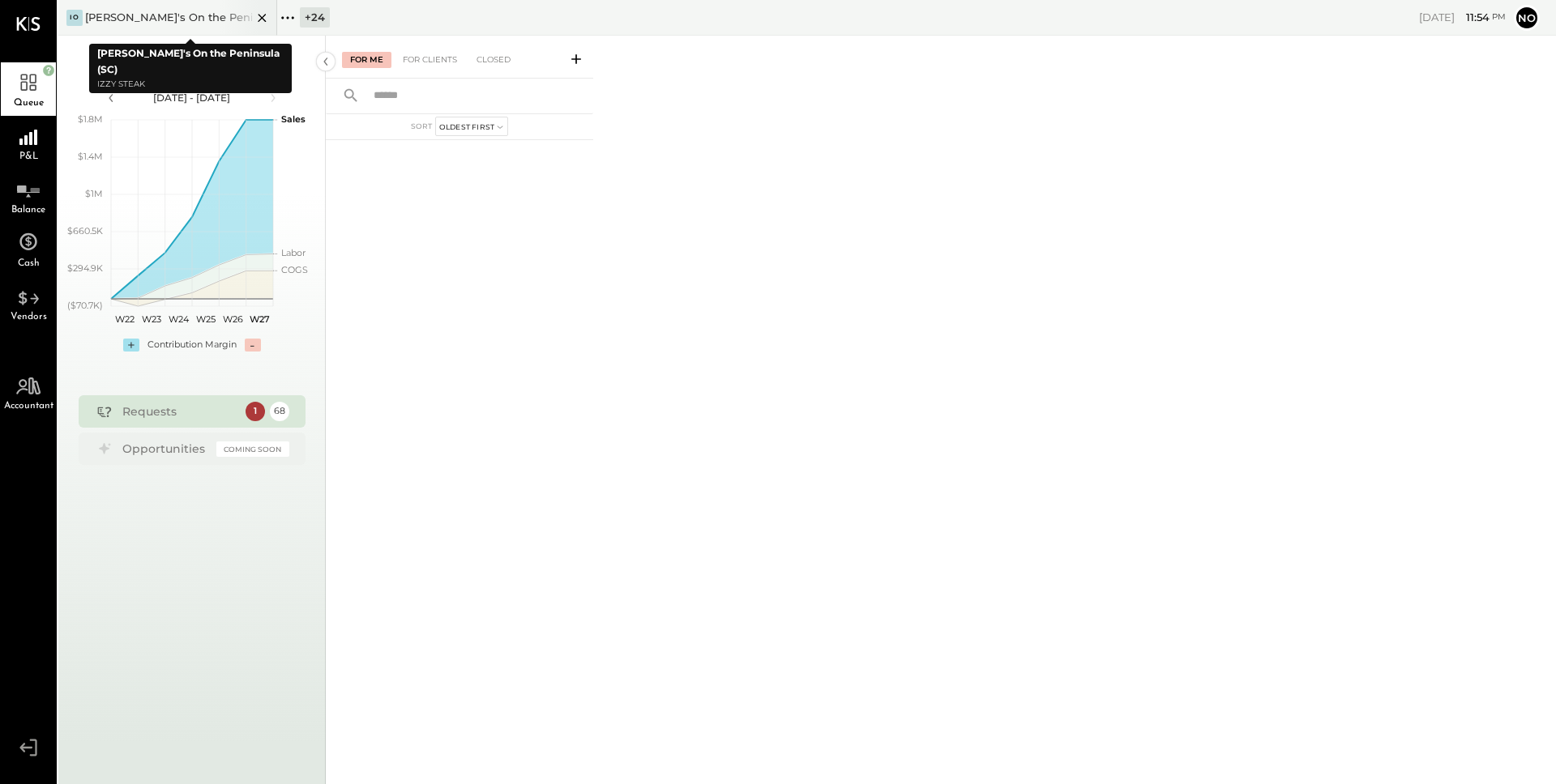 click 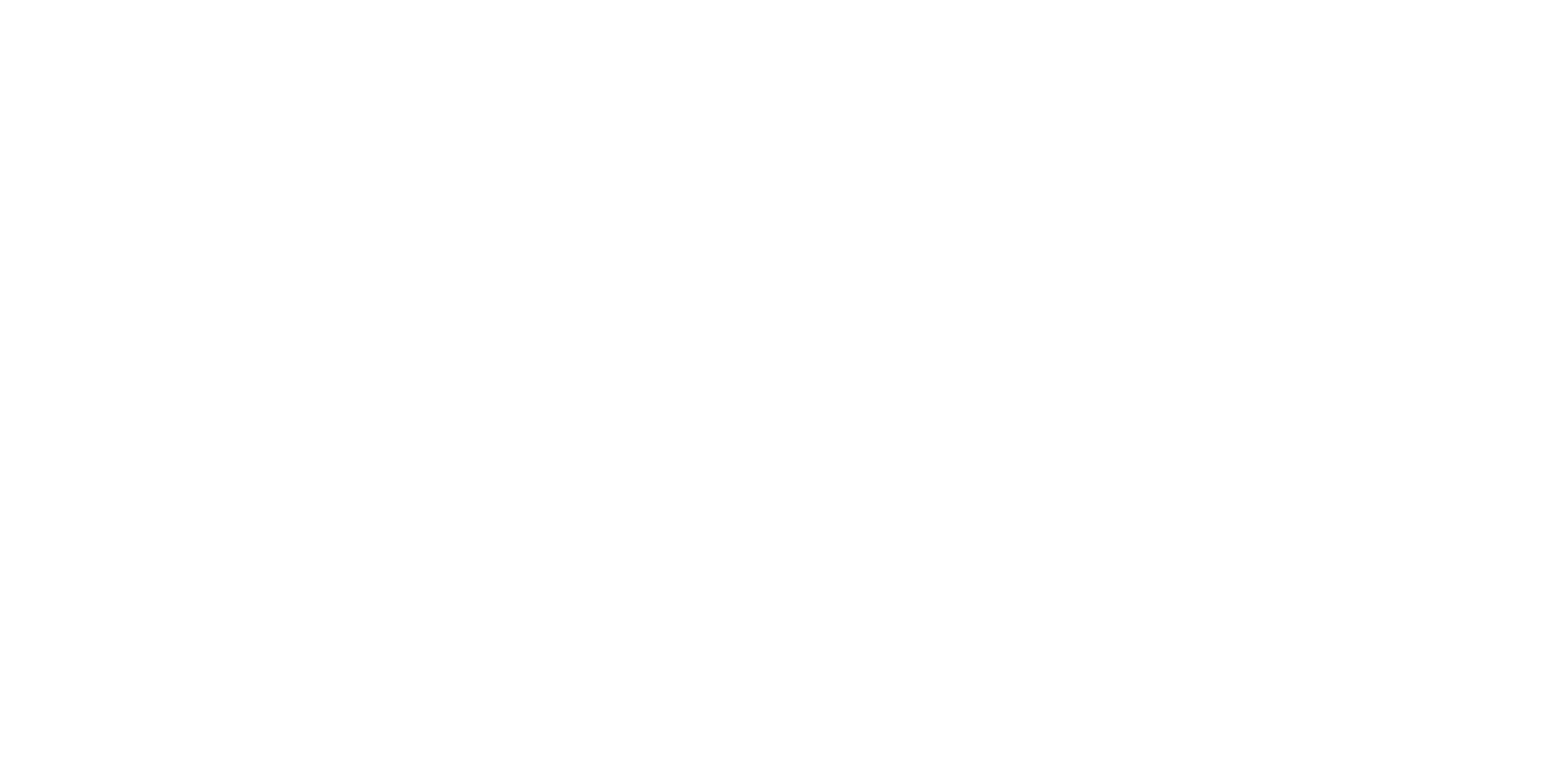 scroll, scrollTop: 0, scrollLeft: 0, axis: both 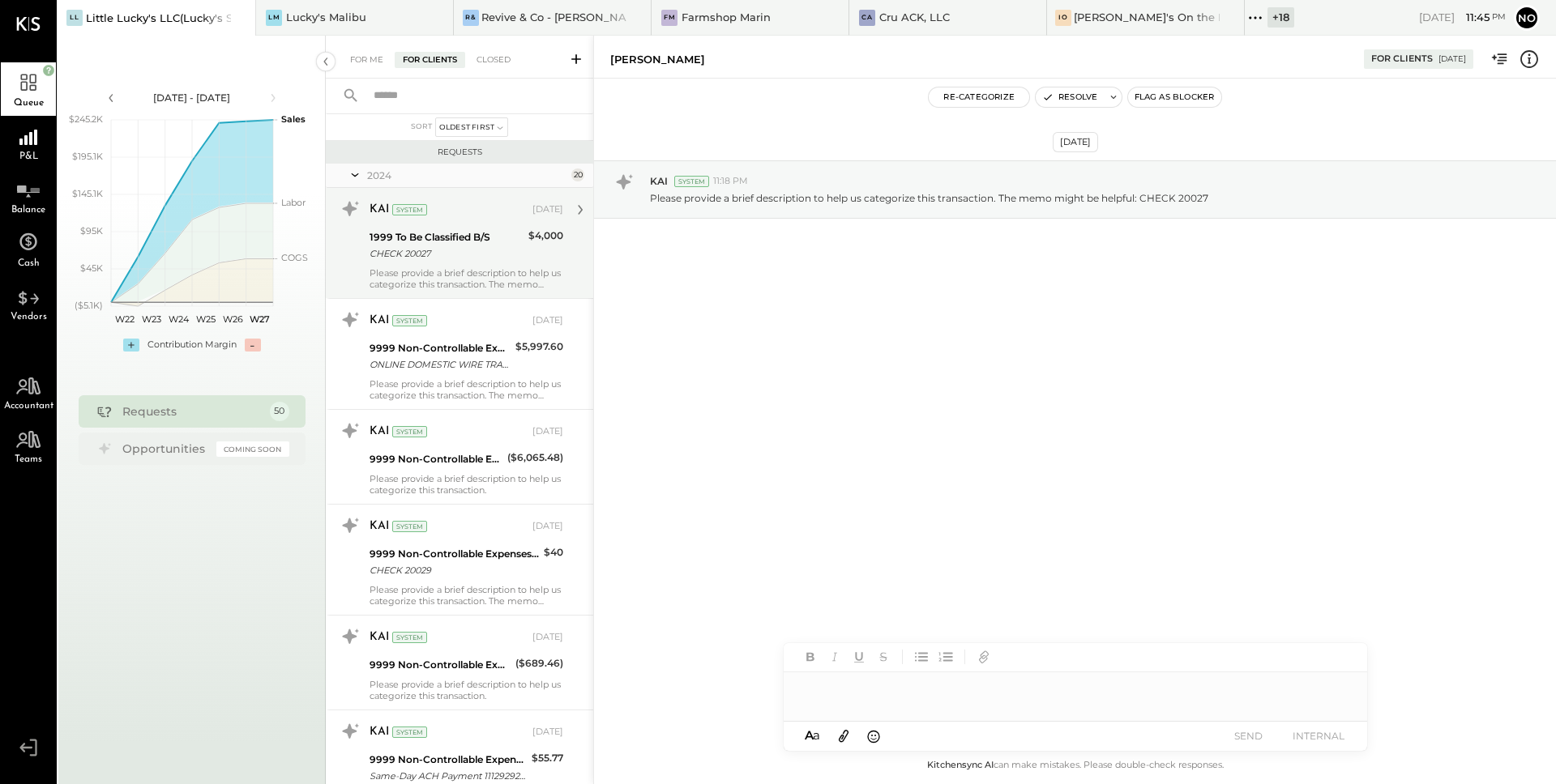 click on "Please provide a brief description to help us categorize this transaction. The memo might be helpful: CHECK 20027" at bounding box center [466, 279] 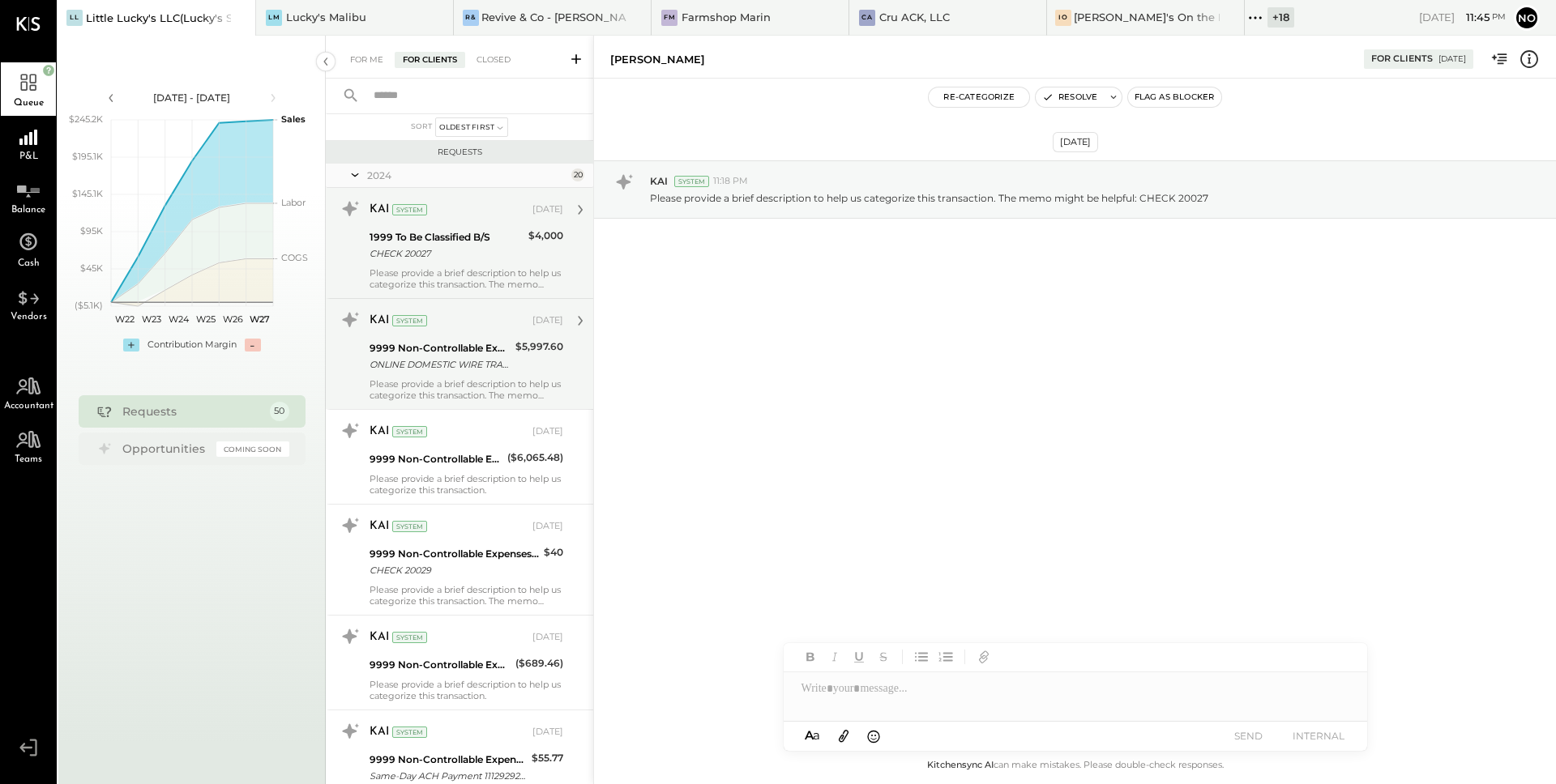 click on "ONLINE DOMESTIC WIRE TRANSFER VIA: BK AMER NYC/026009593 A/C: WIRE CLEARING ACCOUNT GWIM SANTA BARBARA CA 93101 US REF: LITTLE LUCKYS - HERBERT SI00009 IMAD: 0529MMQFMP2K003428 TRN: 3083094150ES 05/29" at bounding box center [440, 364] 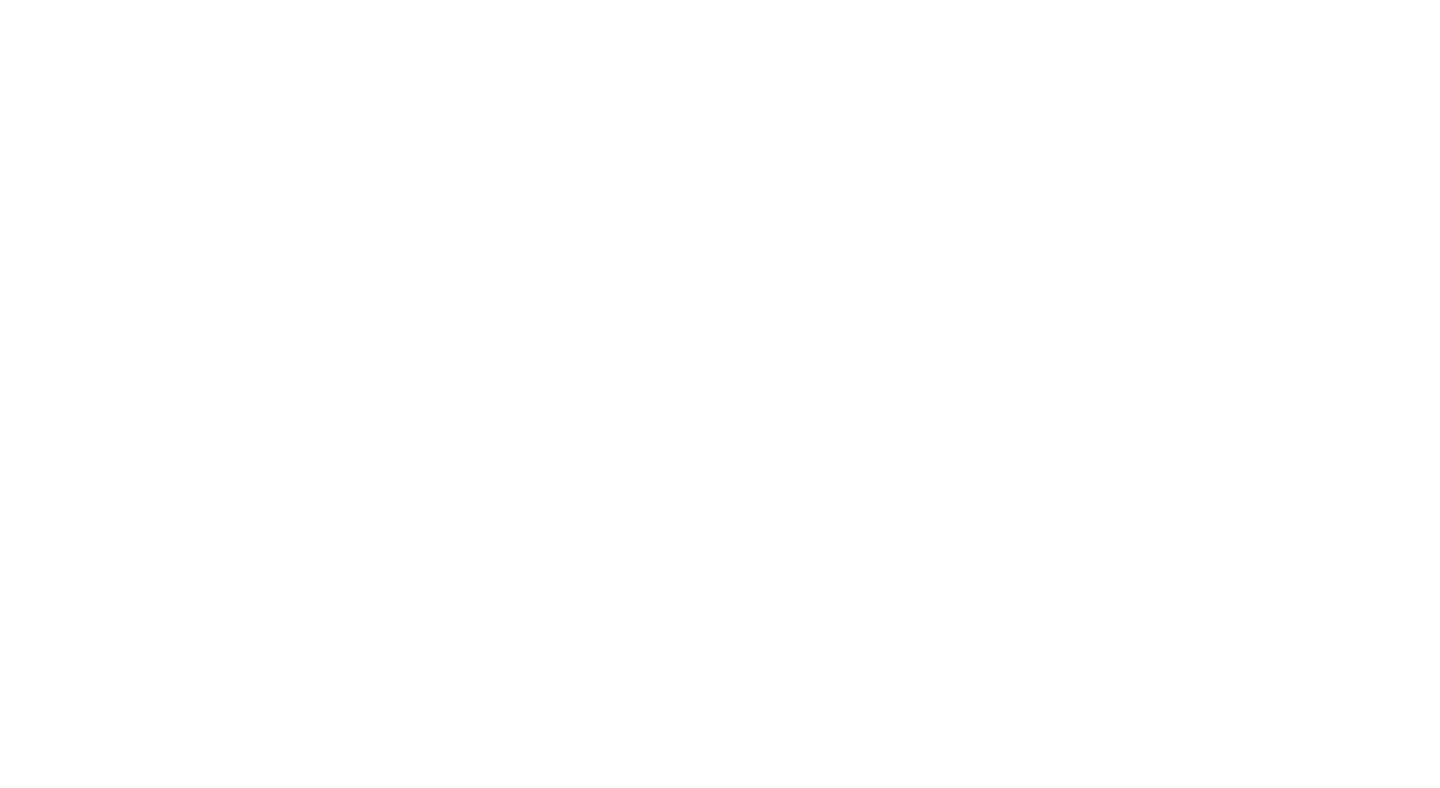 scroll, scrollTop: 0, scrollLeft: 0, axis: both 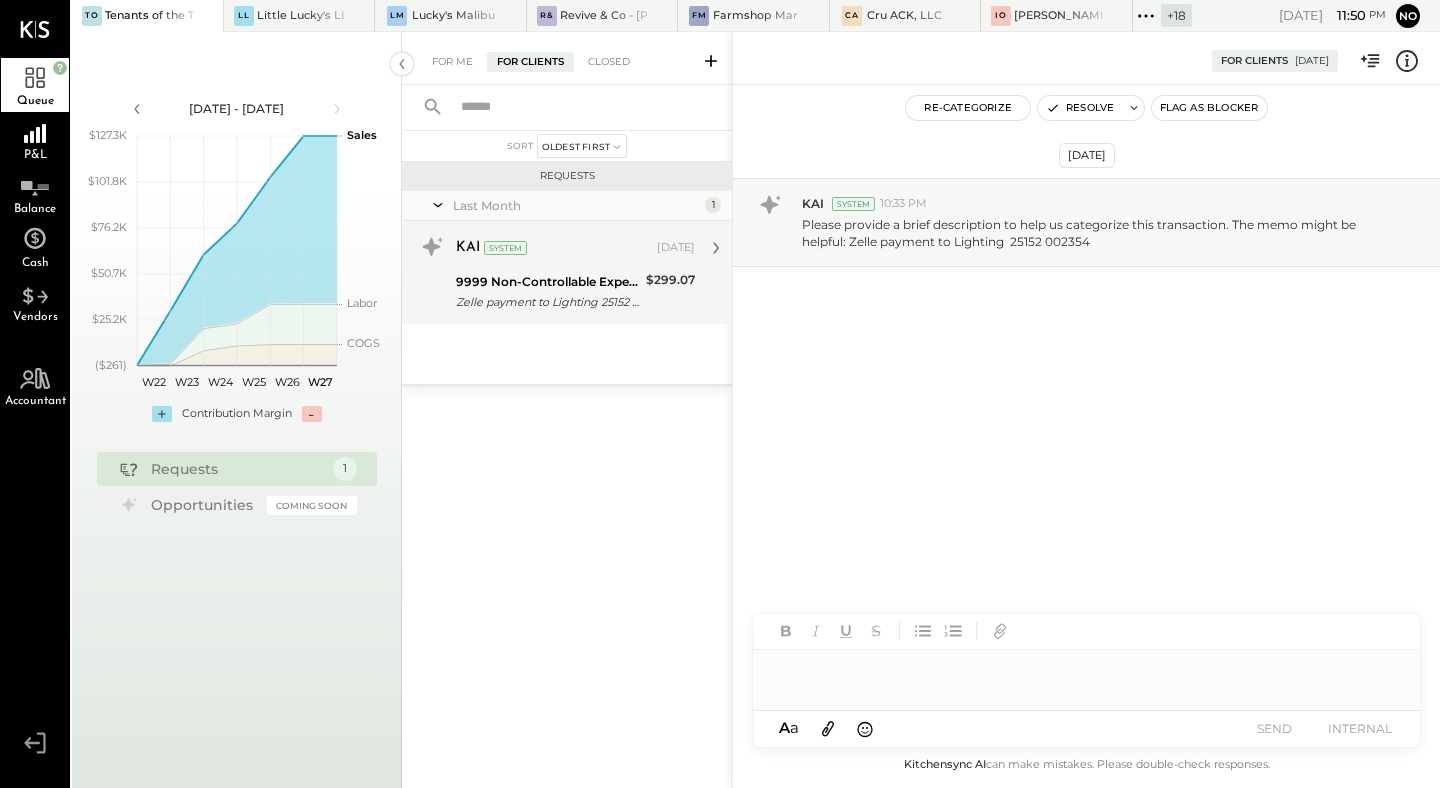 click on "9999 Non-Controllable Expenses:Other Income and Expenses:To be Classified" at bounding box center (548, 282) 